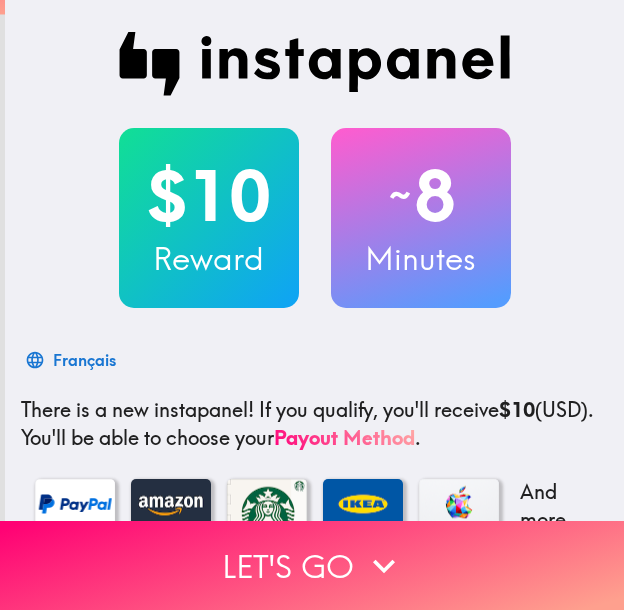 scroll, scrollTop: 0, scrollLeft: 0, axis: both 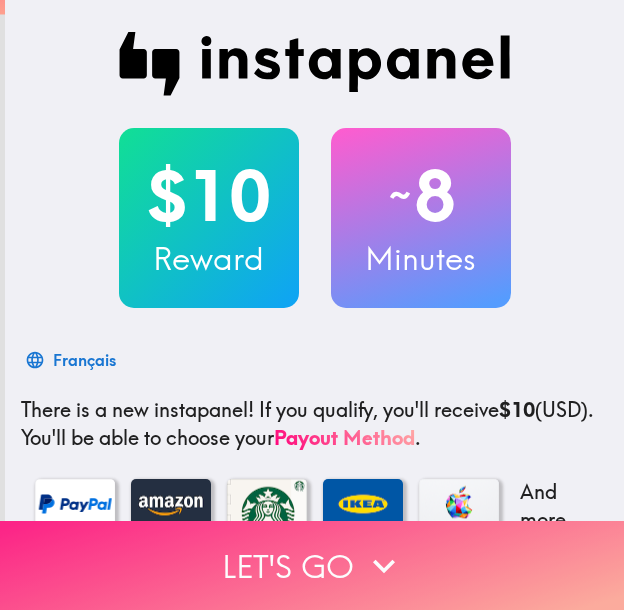 click on "Let's go" at bounding box center [312, 565] 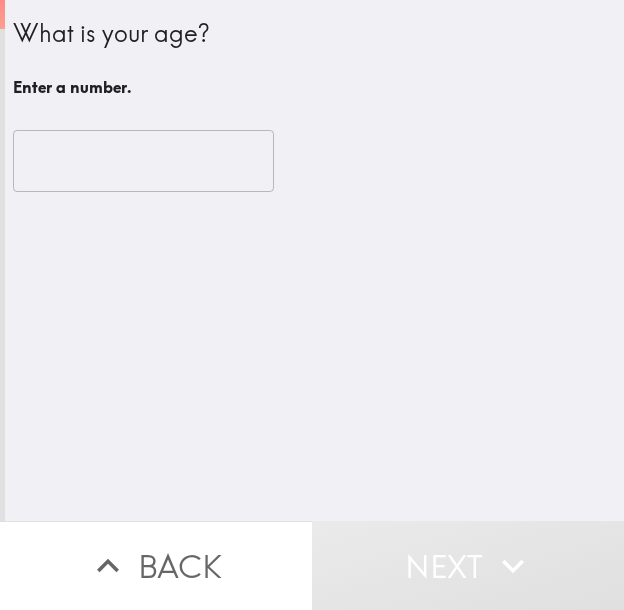 type 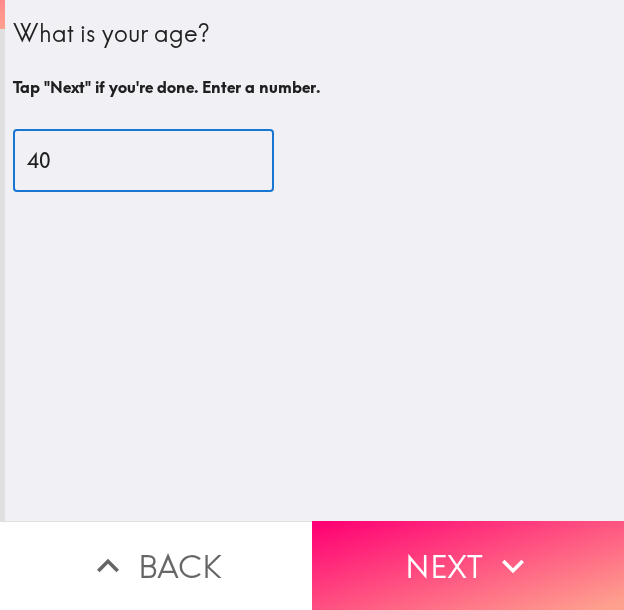 type on "40" 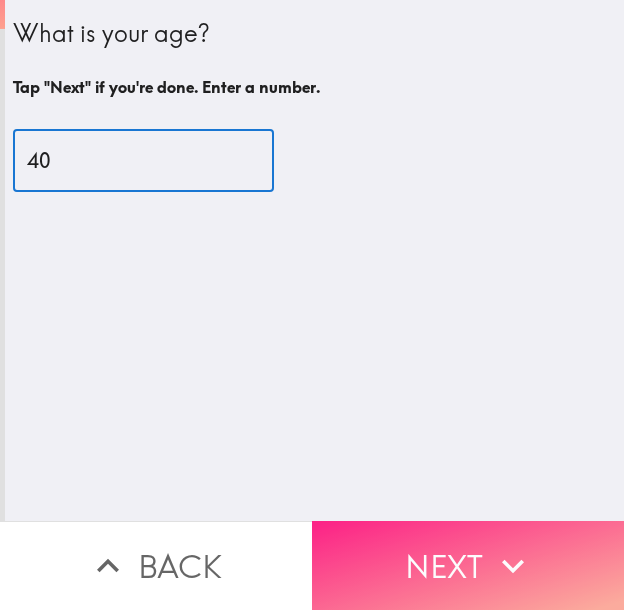 click on "Next" at bounding box center (468, 565) 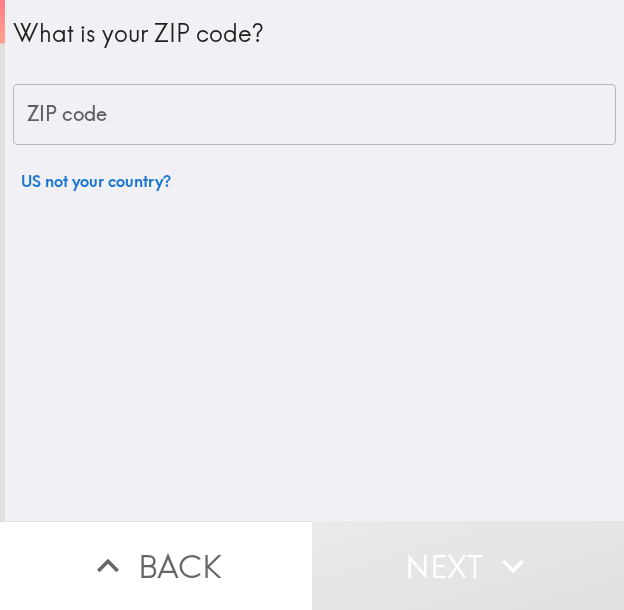 click on "ZIP code" at bounding box center [314, 115] 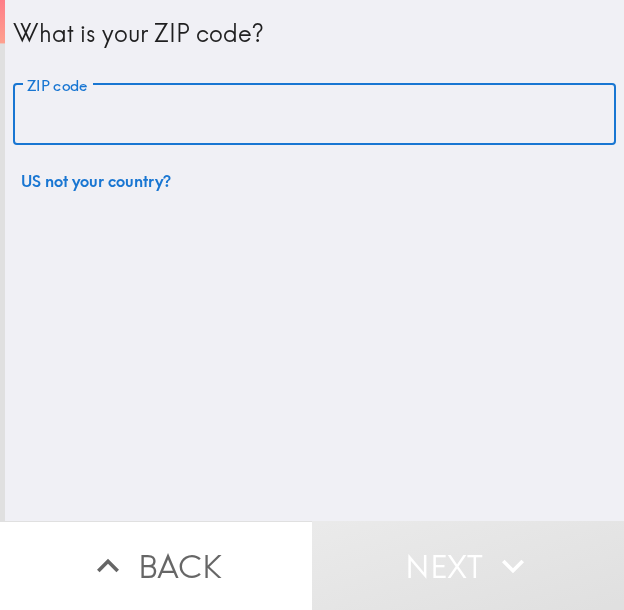 paste on "[POSTAL_CODE]" 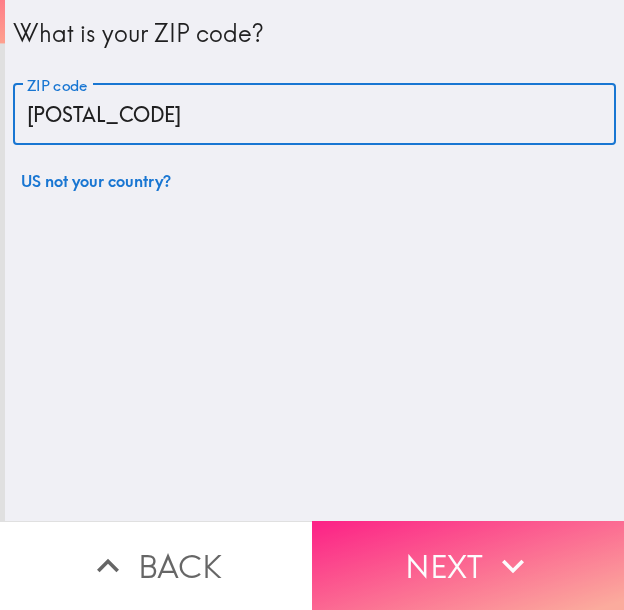 type on "[POSTAL_CODE]" 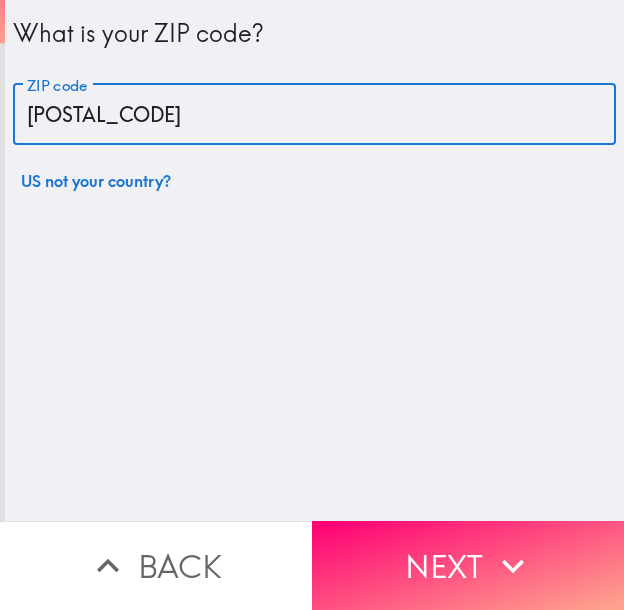 drag, startPoint x: 456, startPoint y: 533, endPoint x: 492, endPoint y: 507, distance: 44.407207 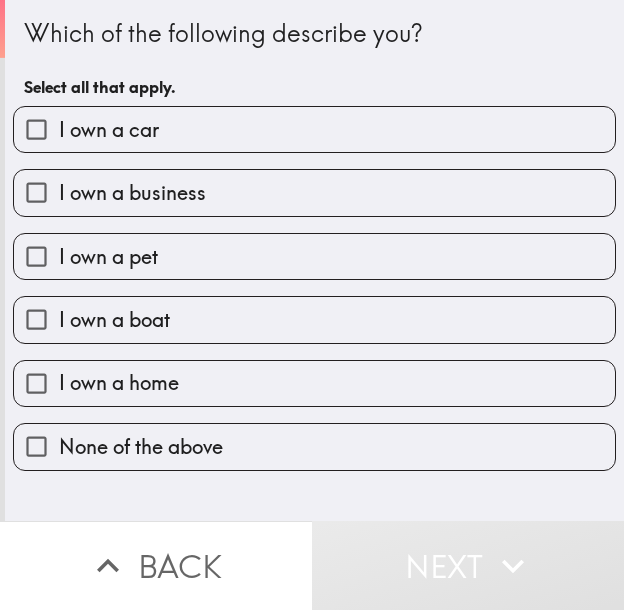 drag, startPoint x: 286, startPoint y: 206, endPoint x: 290, endPoint y: 222, distance: 16.492422 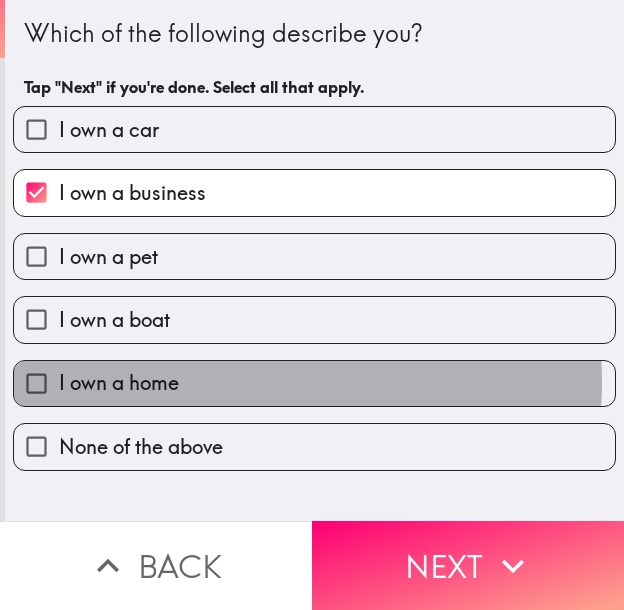 click on "I own a home" at bounding box center (314, 383) 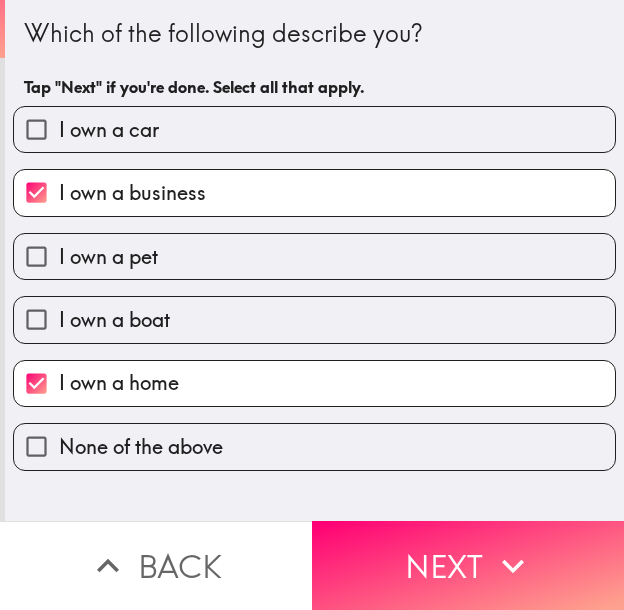 click on "I own a car" at bounding box center (314, 129) 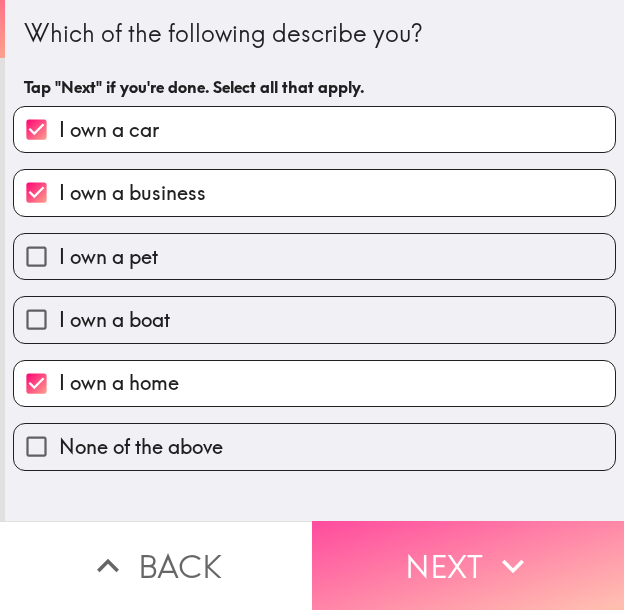 click 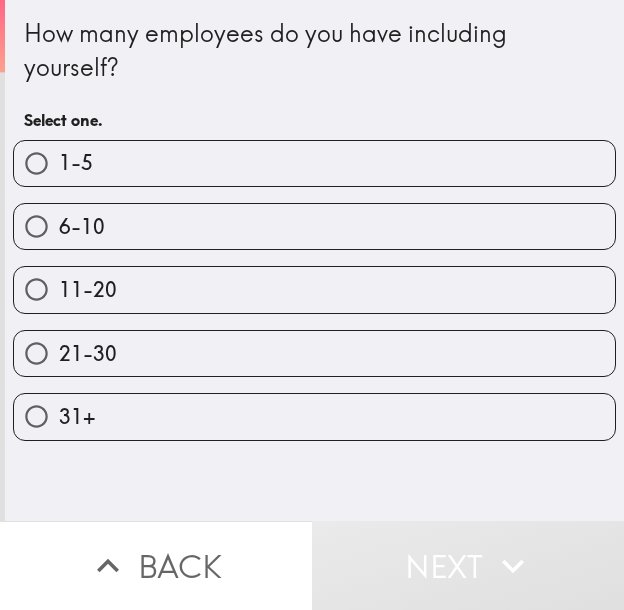 click on "1-5" at bounding box center (314, 163) 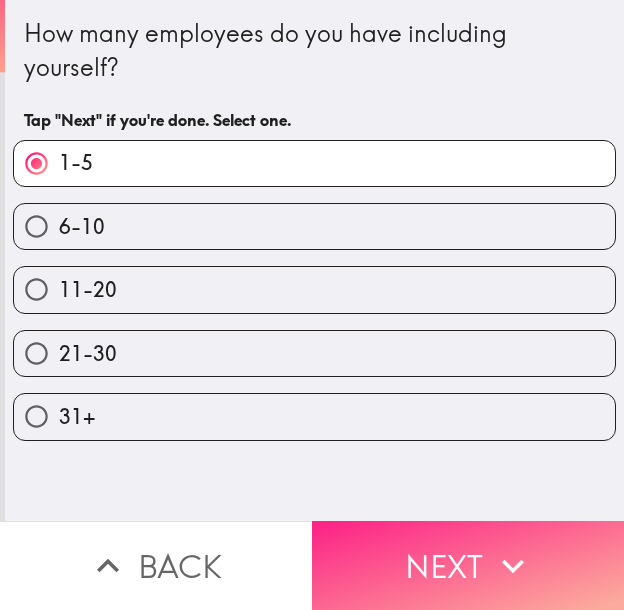 click on "Next" at bounding box center [468, 565] 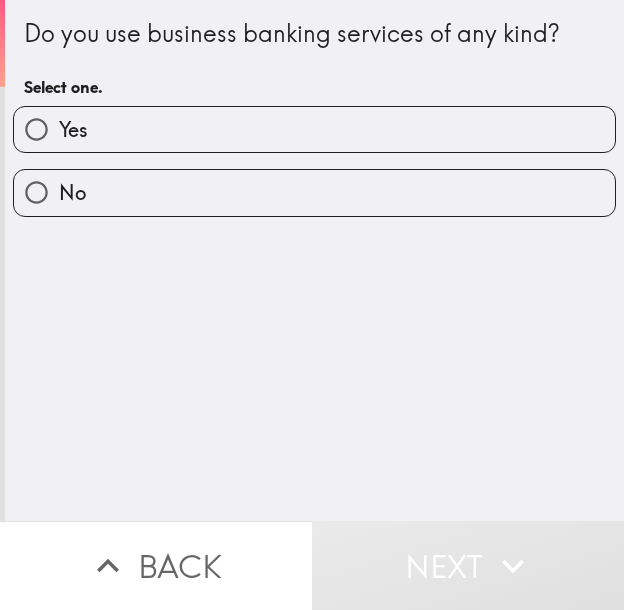 click on "Yes" at bounding box center [314, 129] 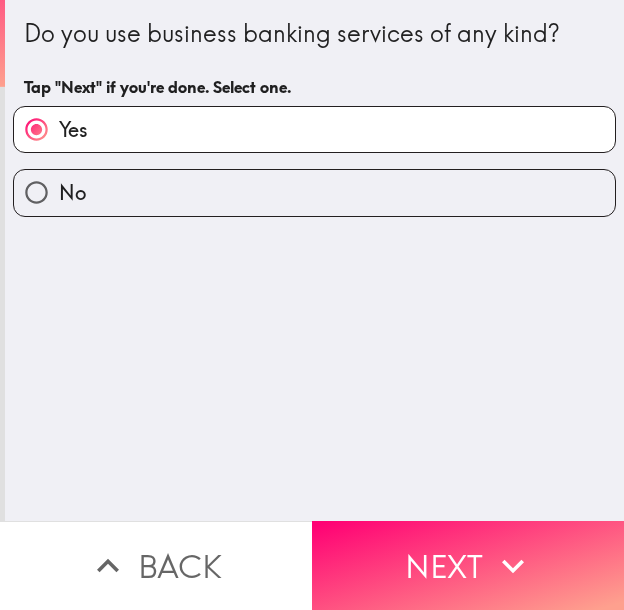 click 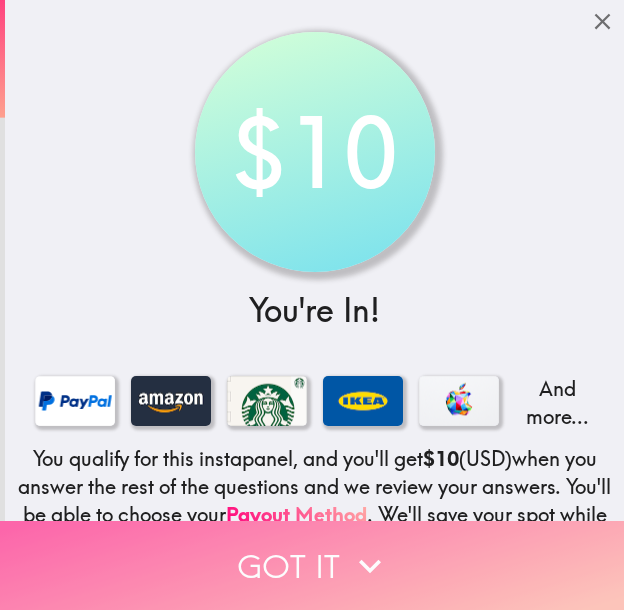 click on "Got it" at bounding box center (312, 565) 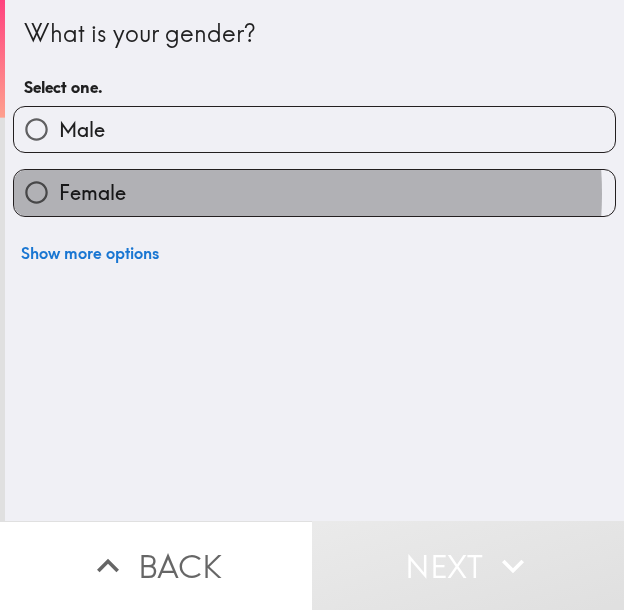 drag, startPoint x: 241, startPoint y: 193, endPoint x: 379, endPoint y: 205, distance: 138.52075 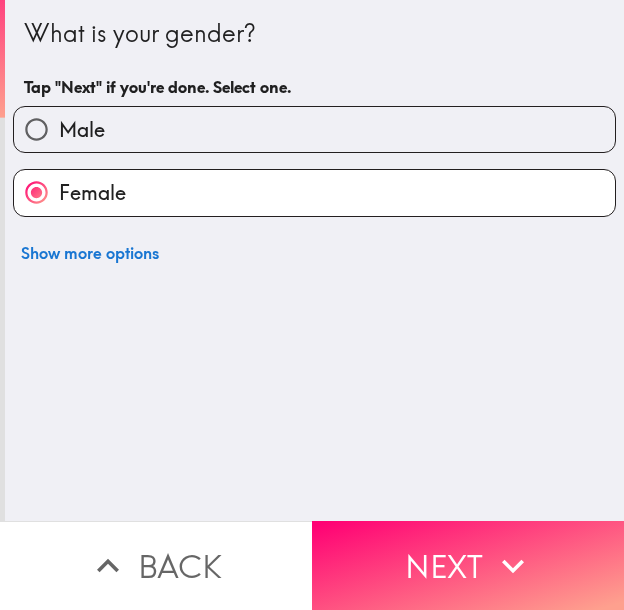drag, startPoint x: 500, startPoint y: 536, endPoint x: 623, endPoint y: 539, distance: 123.03658 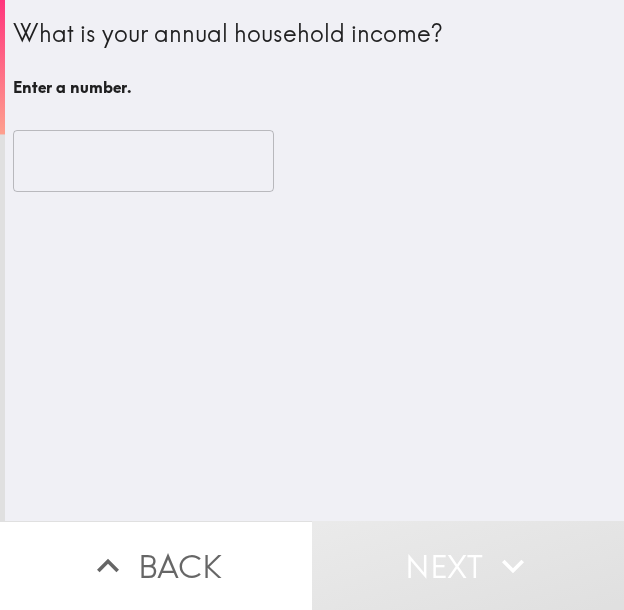 drag, startPoint x: 466, startPoint y: 42, endPoint x: 449, endPoint y: 182, distance: 141.02837 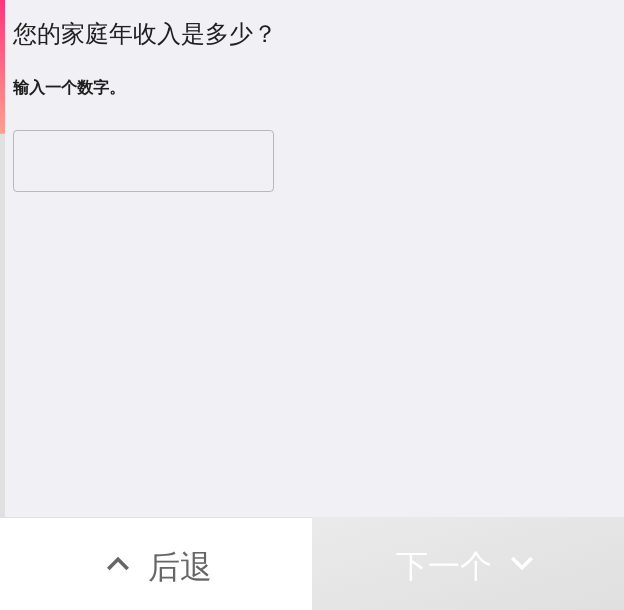click at bounding box center (143, 161) 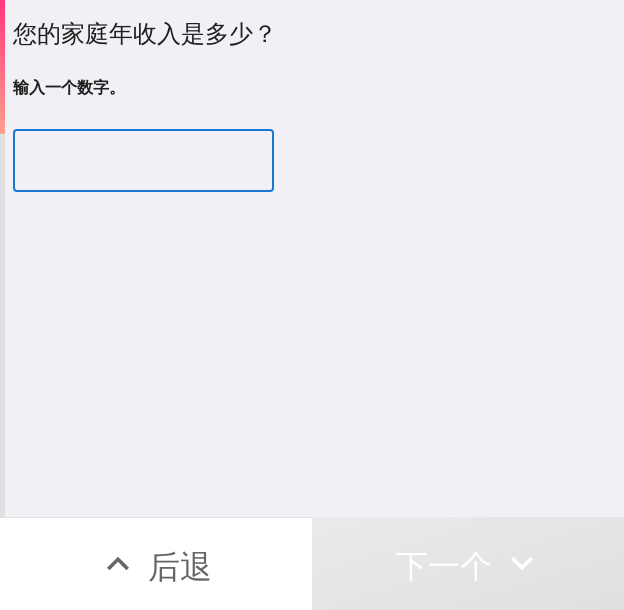 paste on "200000" 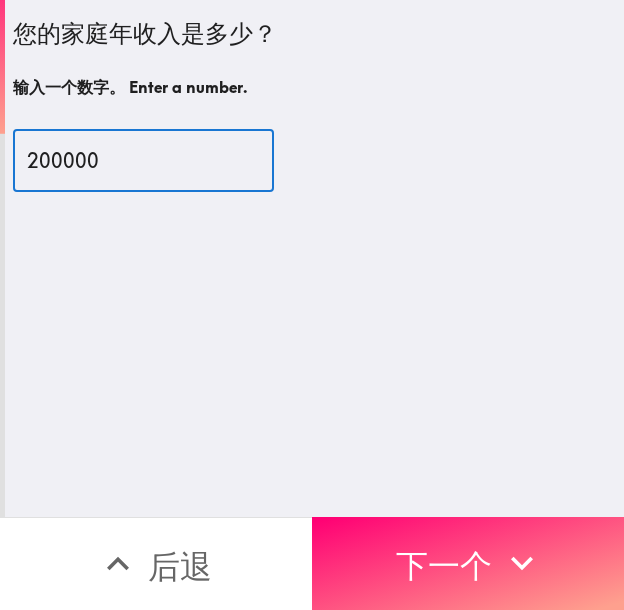 type on "200000" 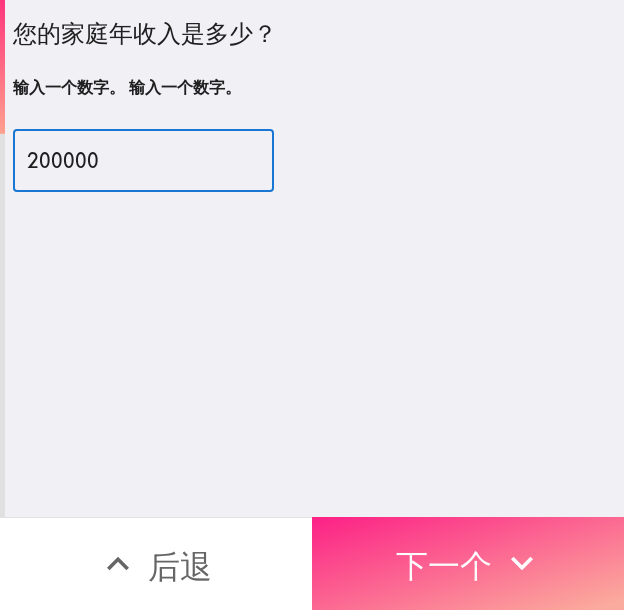 click 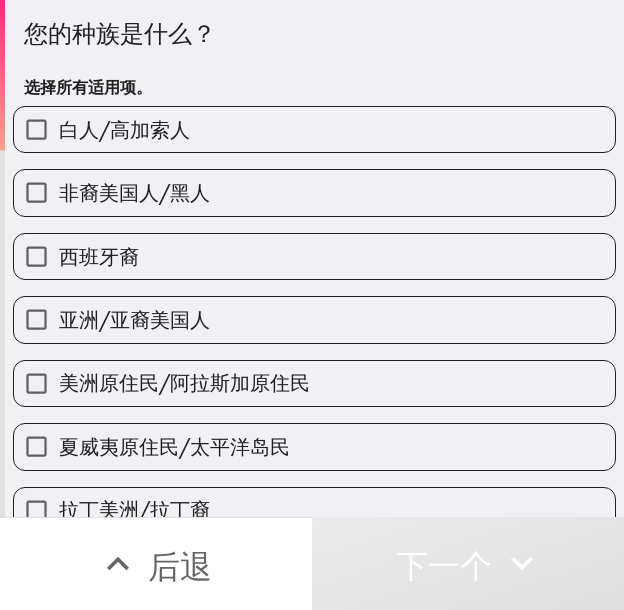 click on "白人/高加索人" at bounding box center (314, 129) 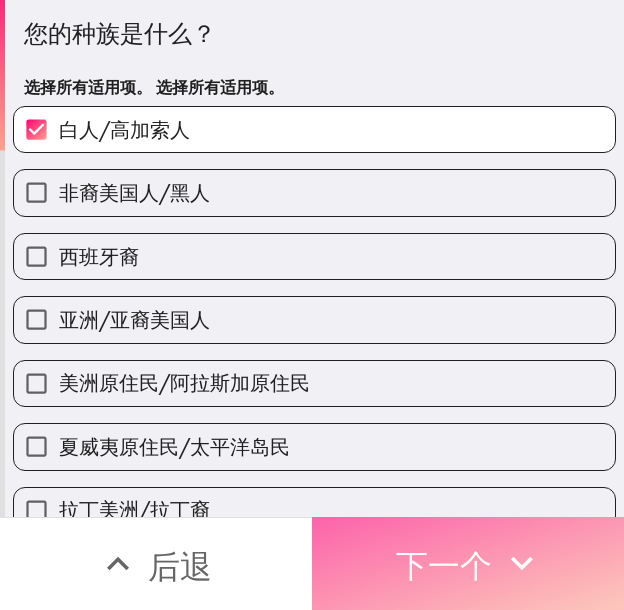 click 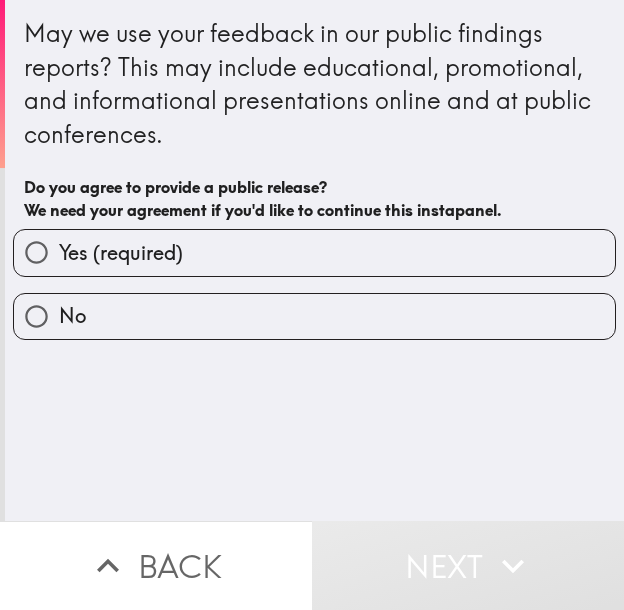 click on "Yes (required)" at bounding box center (314, 252) 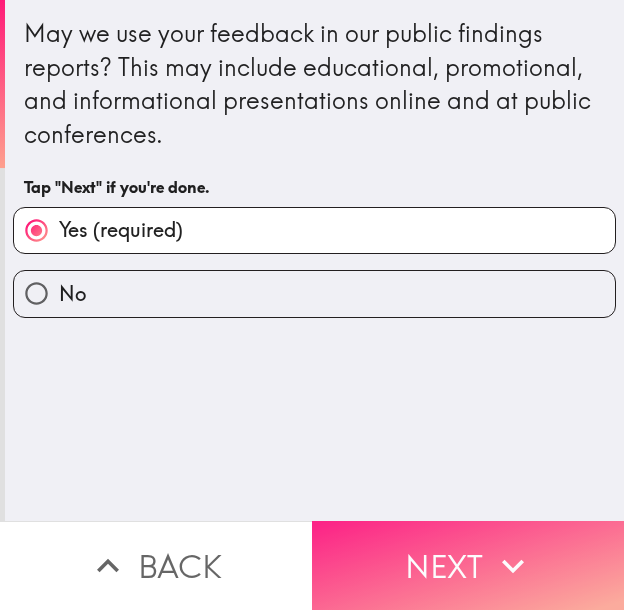 click on "Next" at bounding box center (468, 565) 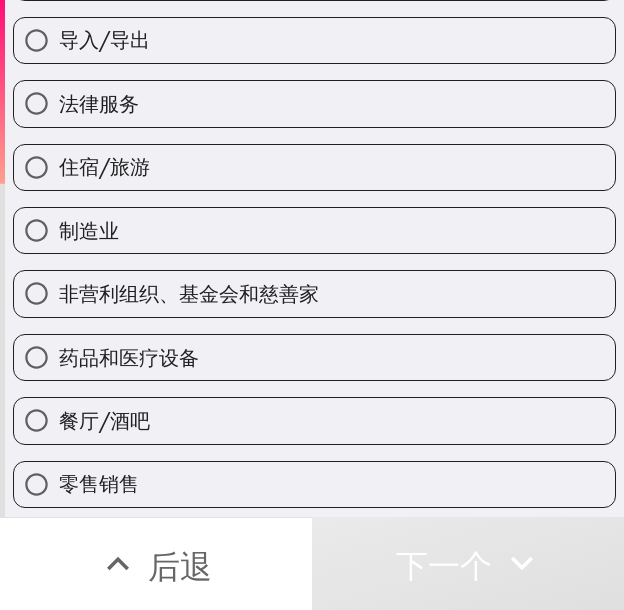 scroll, scrollTop: 700, scrollLeft: 0, axis: vertical 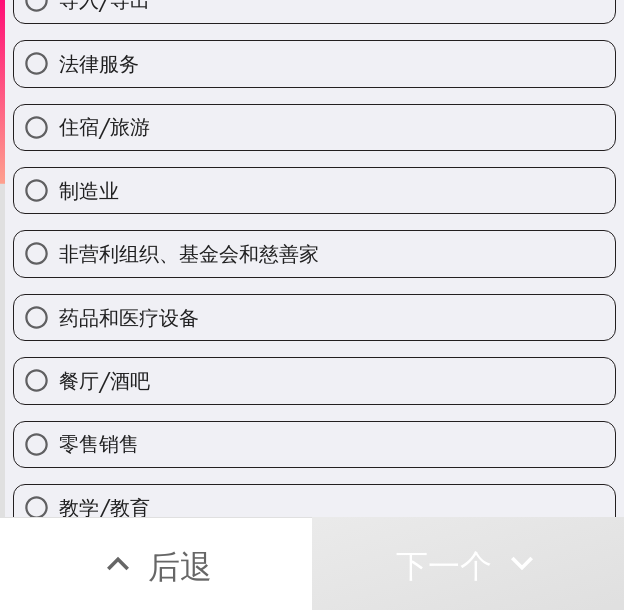 click on "药品和医疗设备" at bounding box center [314, 317] 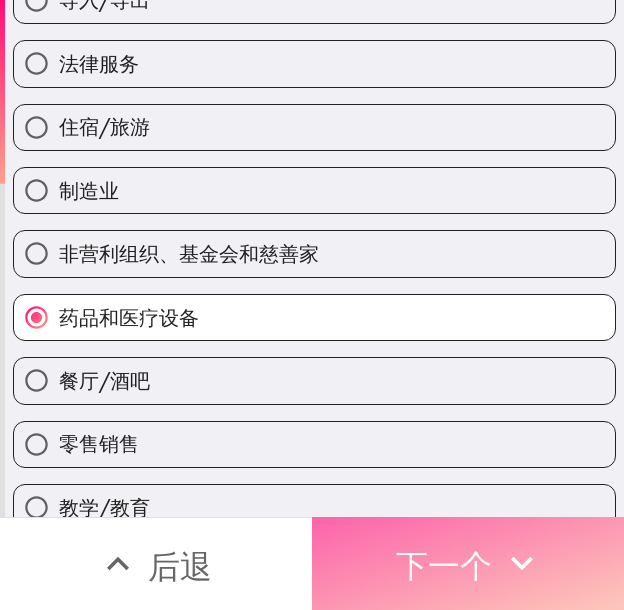 click on "下一个" at bounding box center (444, 563) 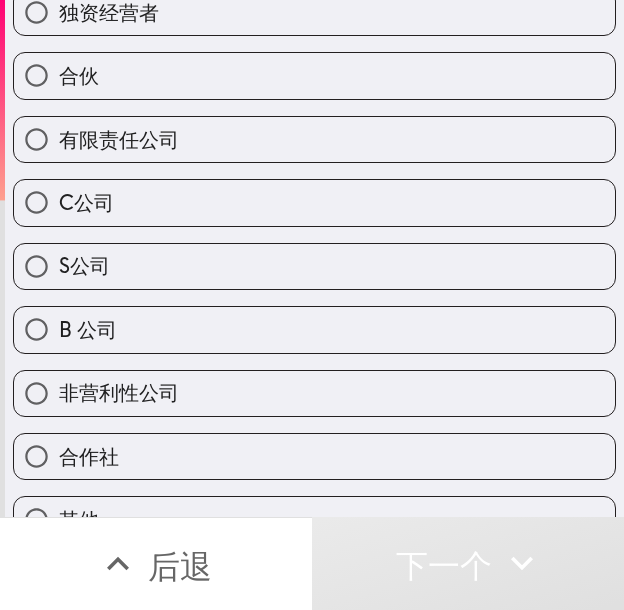 scroll, scrollTop: 0, scrollLeft: 0, axis: both 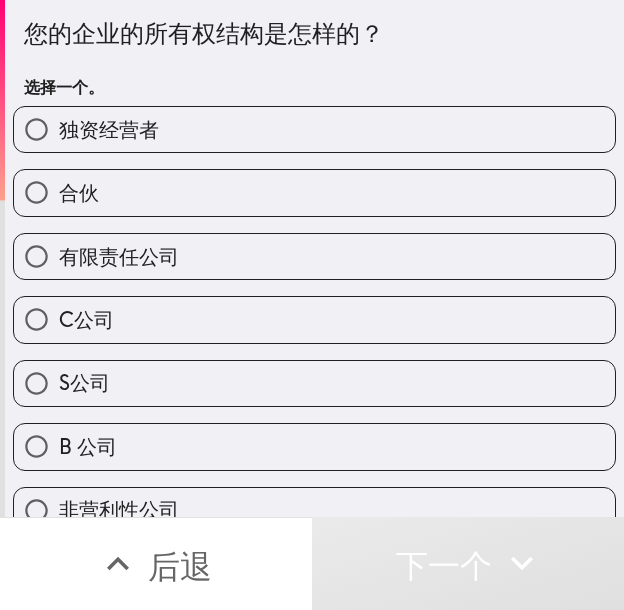 drag, startPoint x: 231, startPoint y: 124, endPoint x: 362, endPoint y: 137, distance: 131.64346 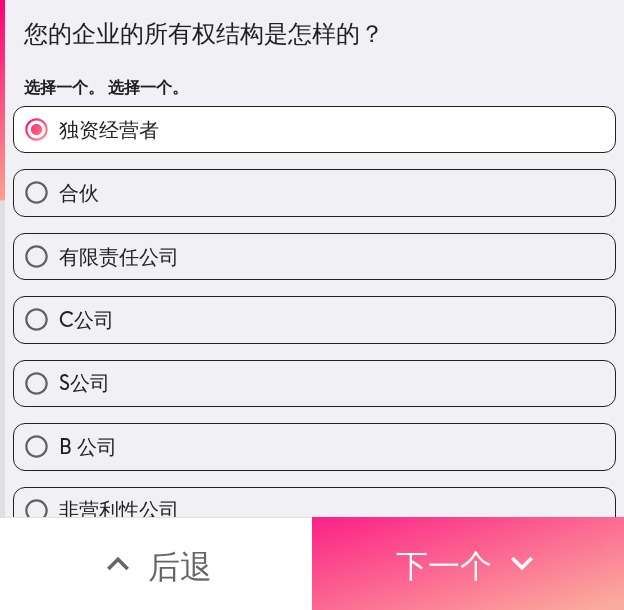 click 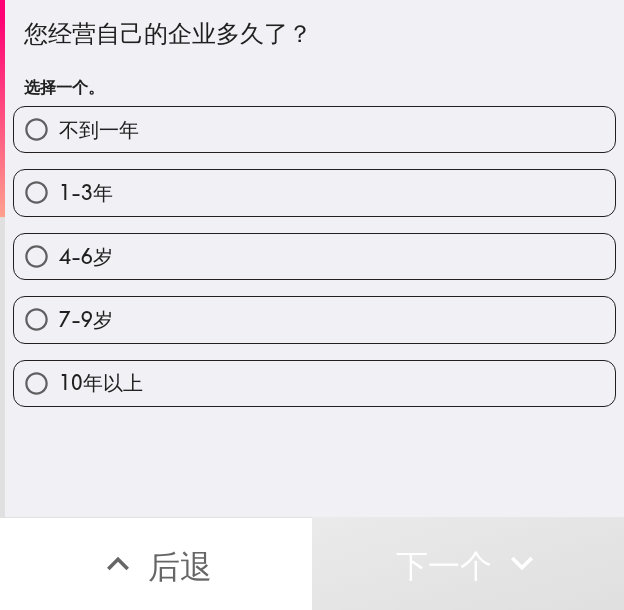 drag, startPoint x: 235, startPoint y: 191, endPoint x: 289, endPoint y: 200, distance: 54.74486 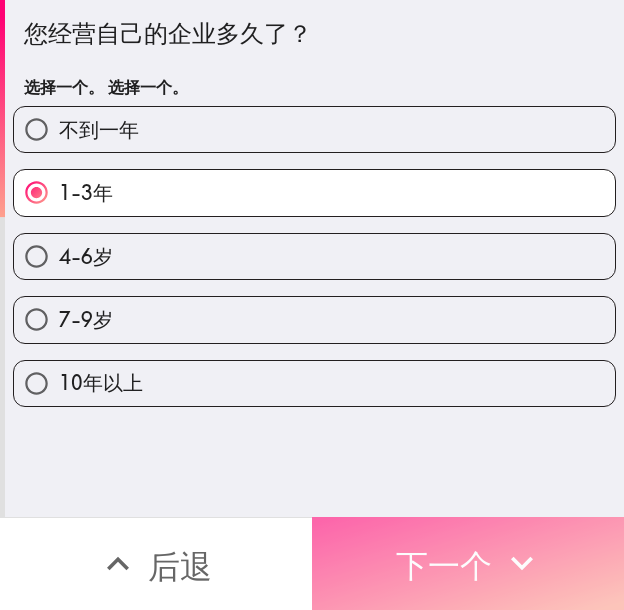 click on "下一个" at bounding box center (444, 566) 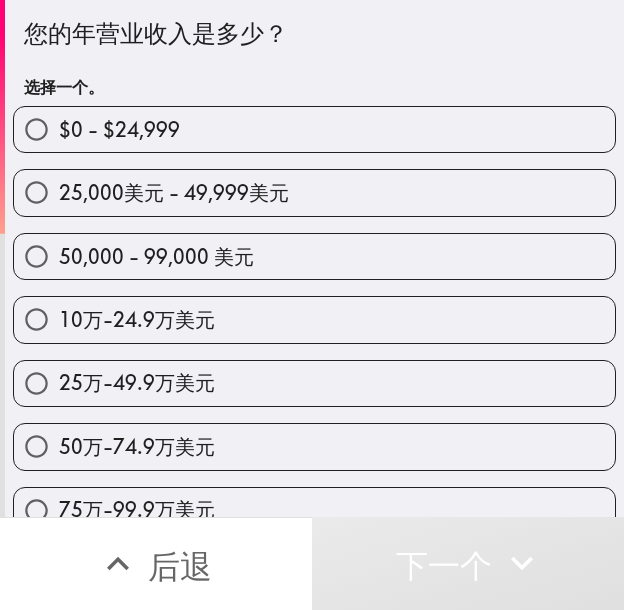 drag, startPoint x: 182, startPoint y: 309, endPoint x: 274, endPoint y: 317, distance: 92.34717 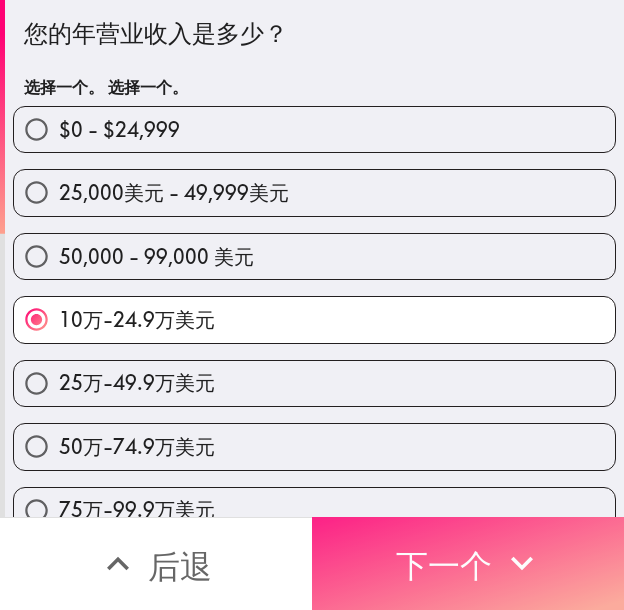 click on "下一个" at bounding box center (468, 563) 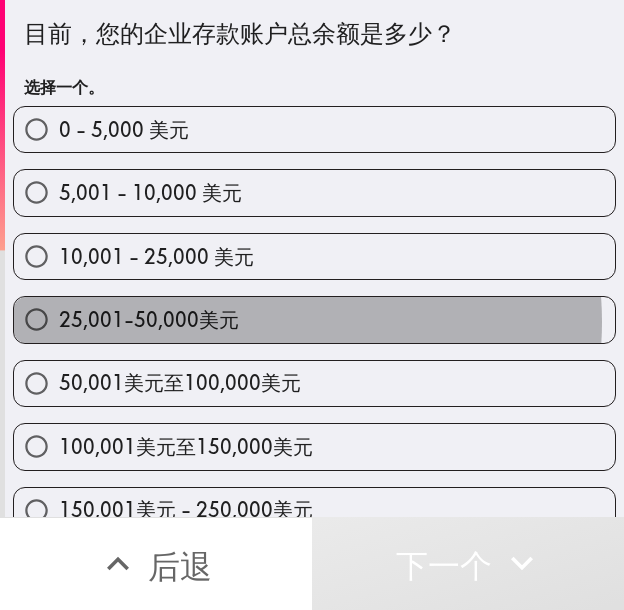 click on "25,001-50,000美元" at bounding box center [314, 319] 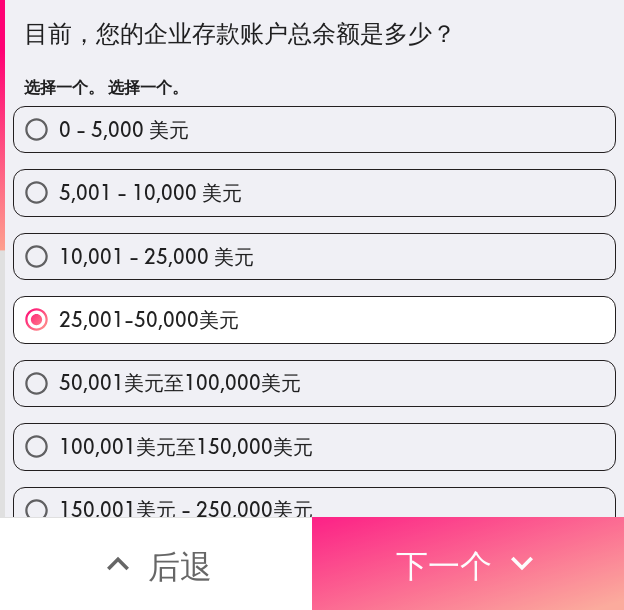 click on "下一个" at bounding box center (468, 563) 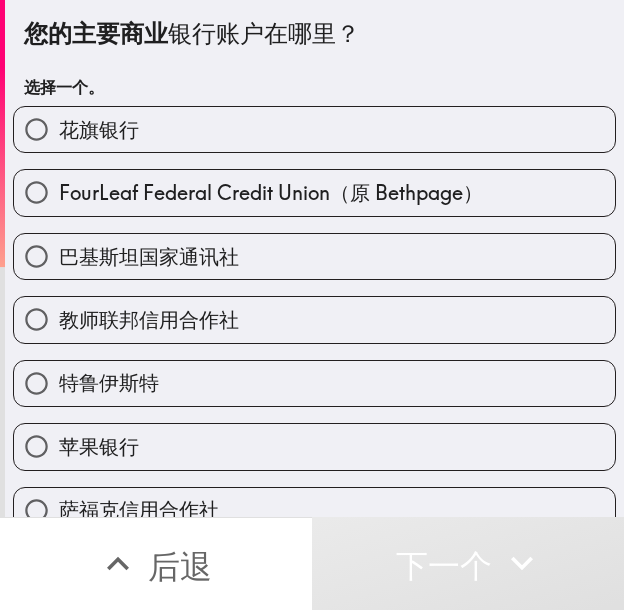 click on "花旗银行" at bounding box center (314, 129) 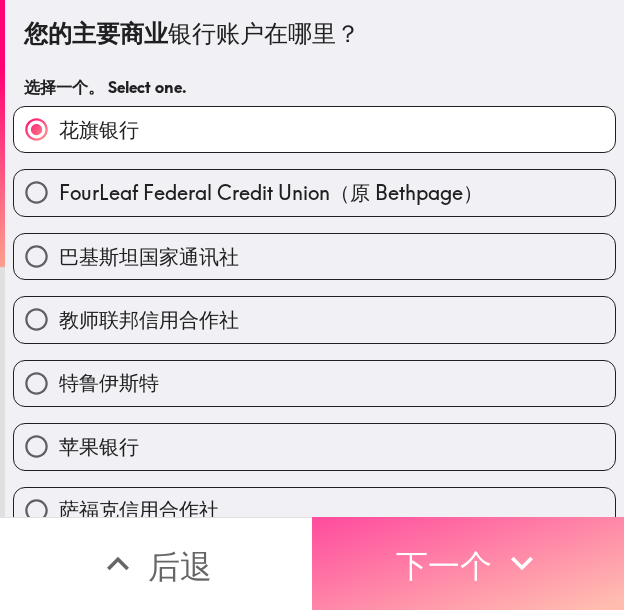drag, startPoint x: 434, startPoint y: 546, endPoint x: 621, endPoint y: 499, distance: 192.81598 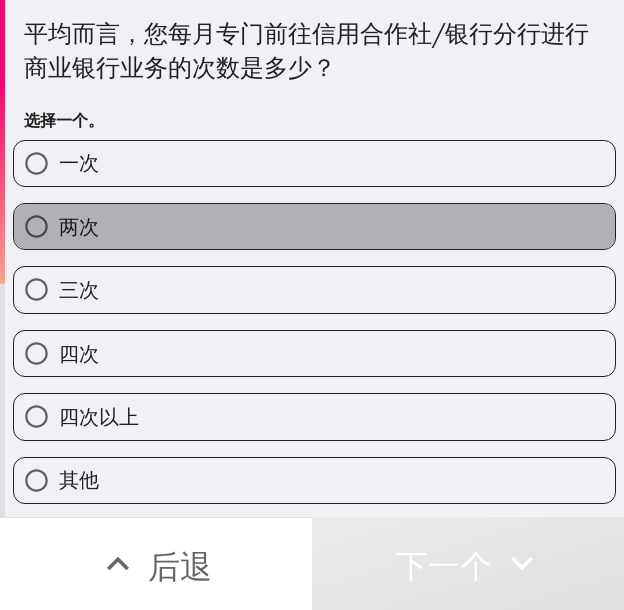 click on "两次" at bounding box center [314, 226] 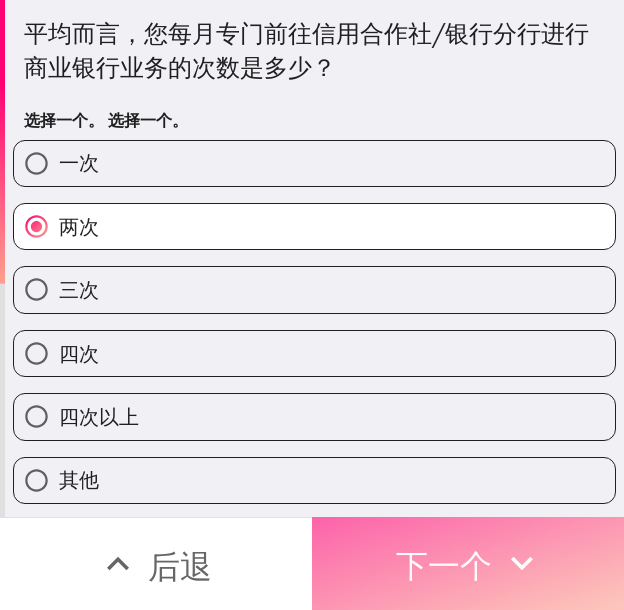 click on "下一个" at bounding box center (444, 566) 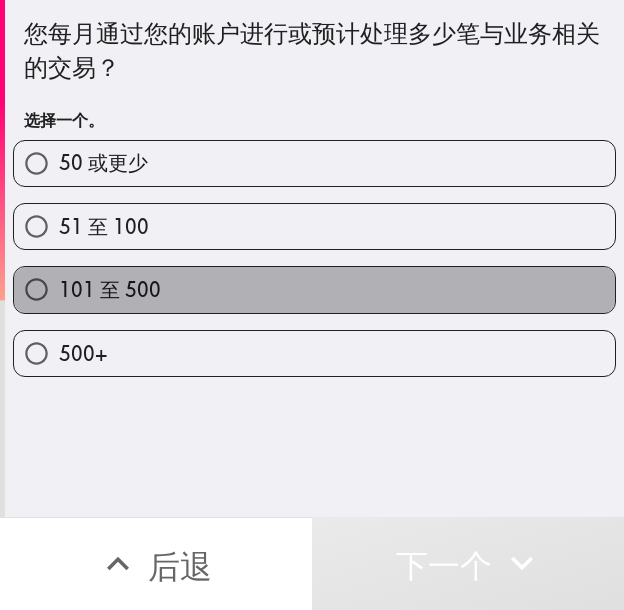 click on "101 至 500" at bounding box center [314, 289] 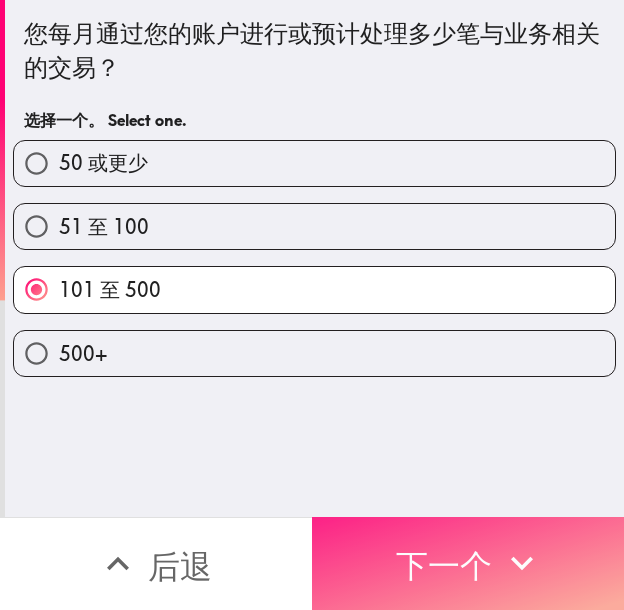 click on "下一个" at bounding box center [468, 563] 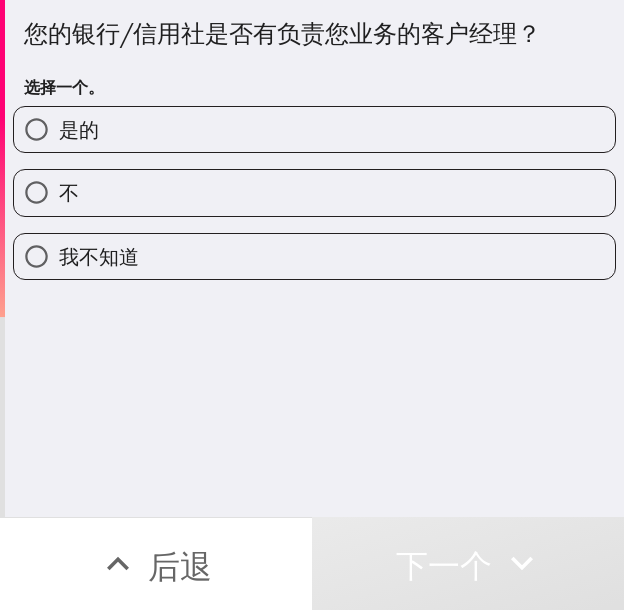 click on "是的" at bounding box center [314, 129] 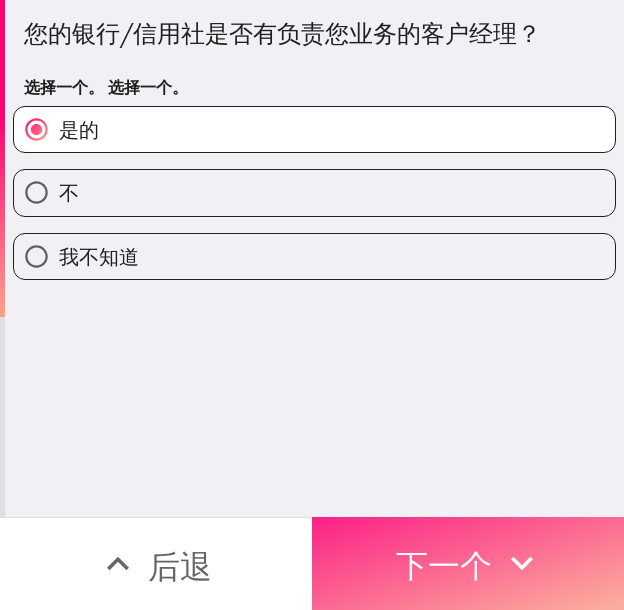 click 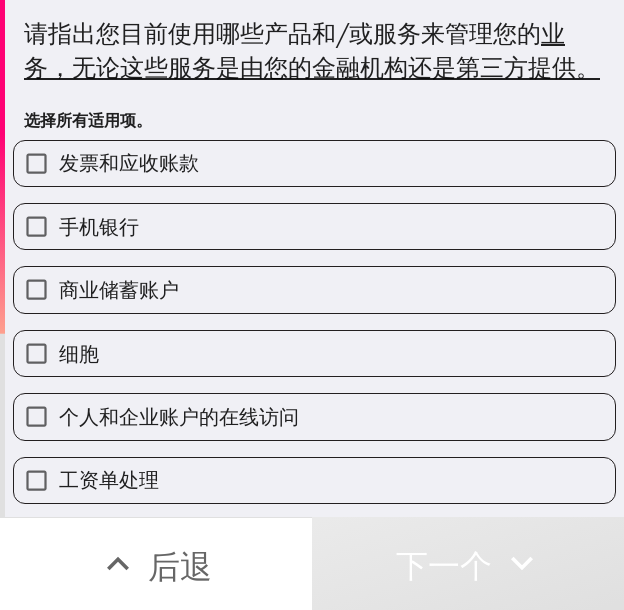 click on "发票和应收账款" at bounding box center [314, 163] 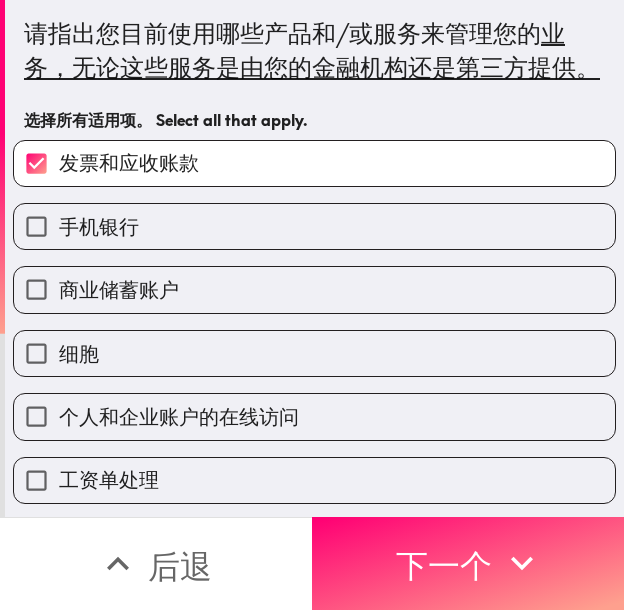 click on "手机银行" at bounding box center [314, 226] 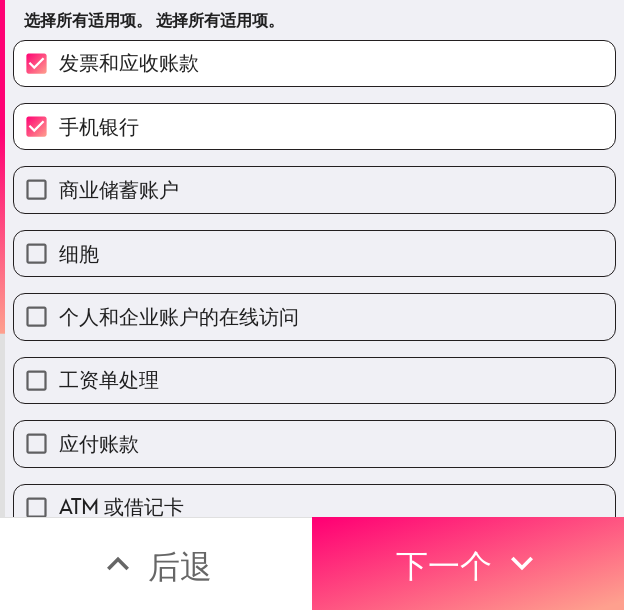 click on "商业储蓄账户" at bounding box center (314, 189) 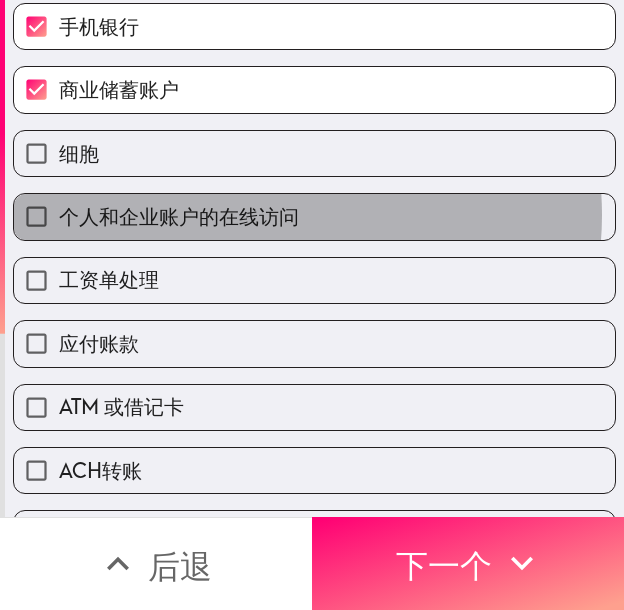 click on "个人和企业账户的在线访问" at bounding box center [179, 216] 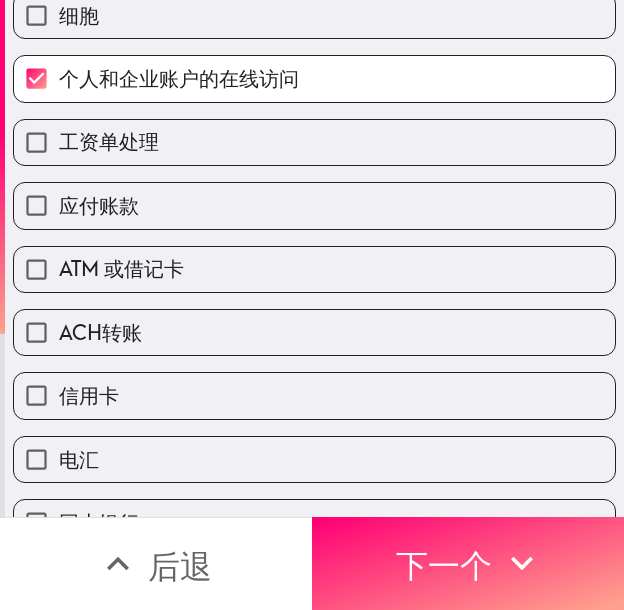 scroll, scrollTop: 400, scrollLeft: 0, axis: vertical 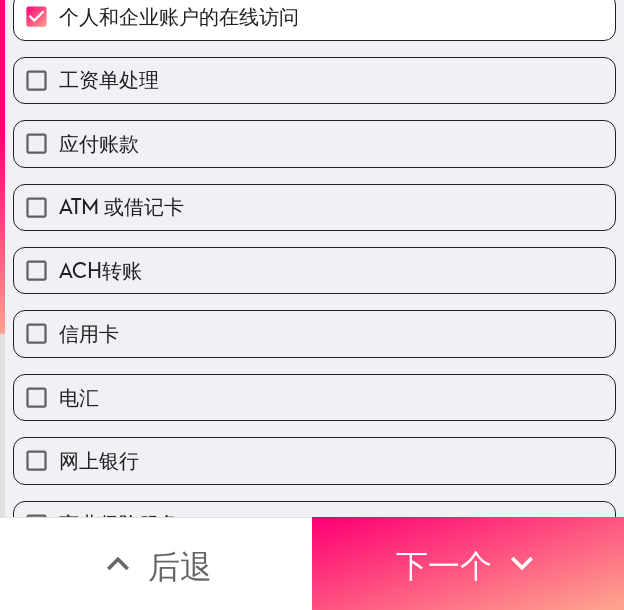 click on "工资单处理" at bounding box center (314, 80) 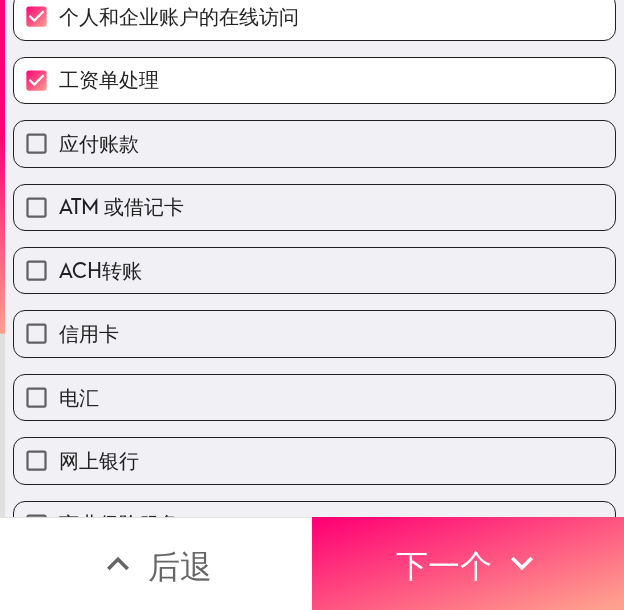 click on "应付账款" at bounding box center [314, 143] 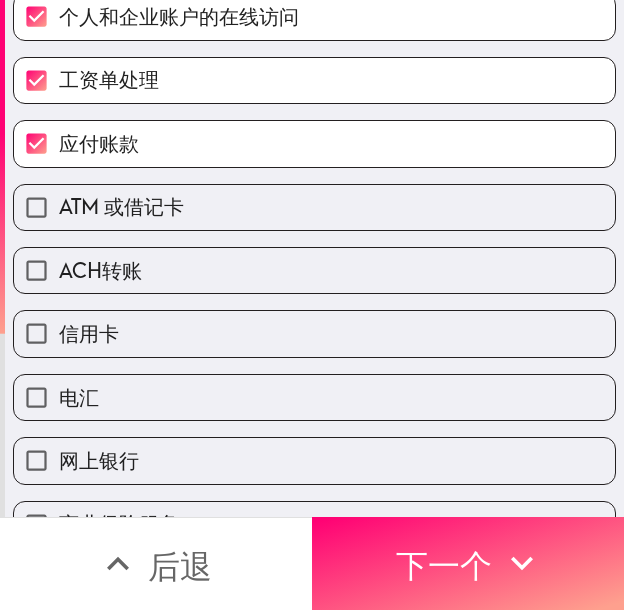 click on "ATM 或借记卡" at bounding box center (314, 207) 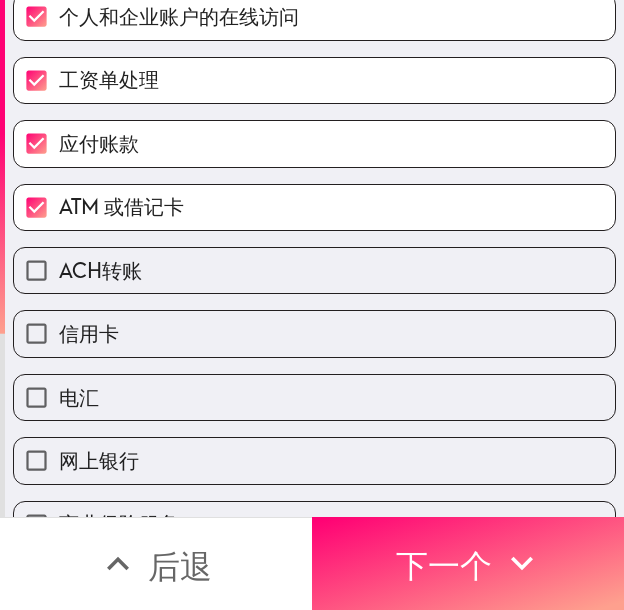click on "ACH转账" at bounding box center [314, 270] 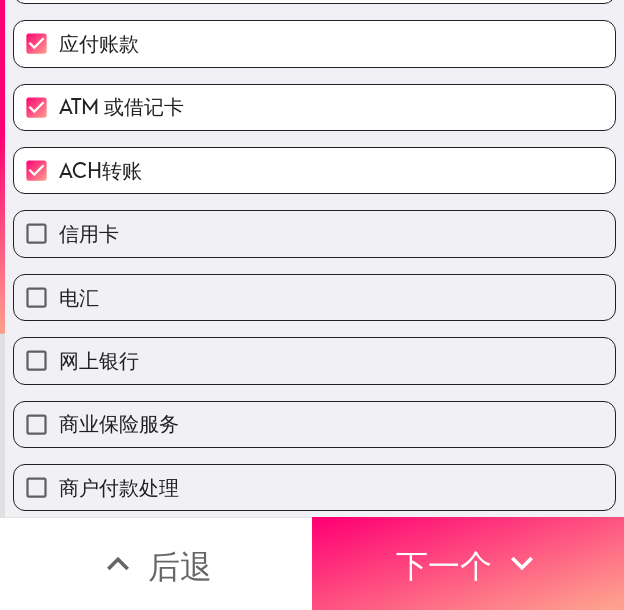 click on "信用卡" at bounding box center (314, 233) 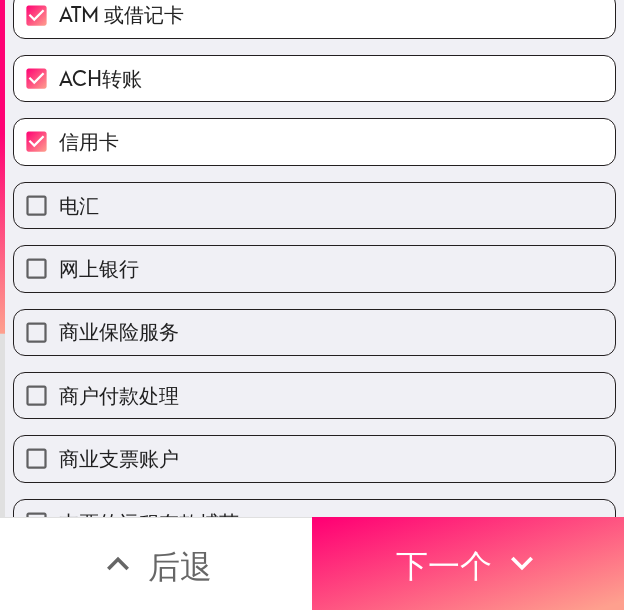 scroll, scrollTop: 600, scrollLeft: 0, axis: vertical 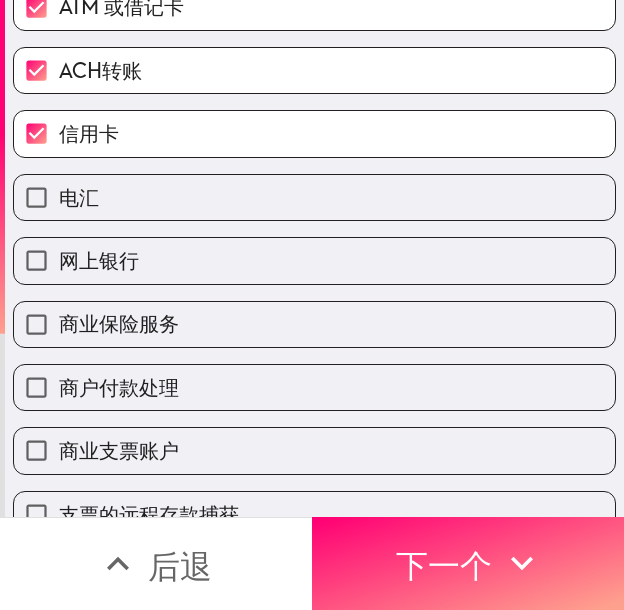 click on "网上银行" at bounding box center [314, 260] 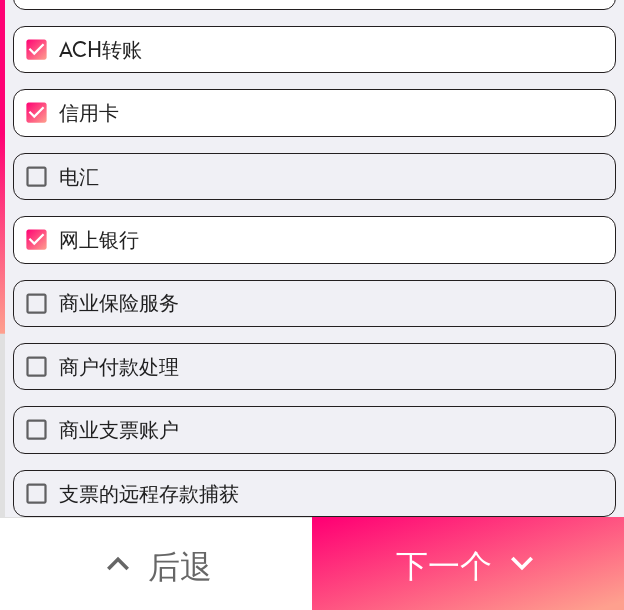 scroll, scrollTop: 670, scrollLeft: 0, axis: vertical 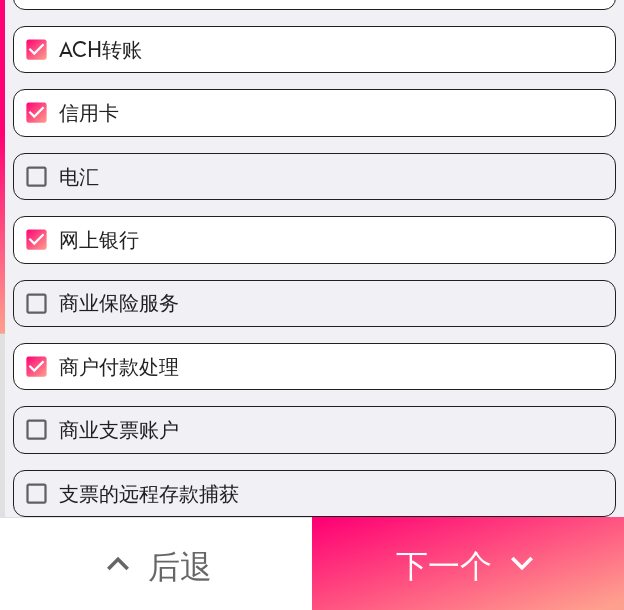 click on "商业支票账户" at bounding box center [314, 429] 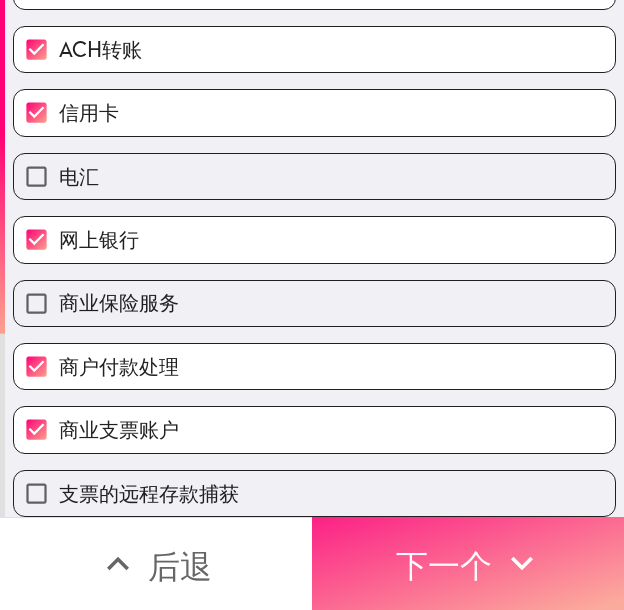 click on "下一个" at bounding box center (444, 566) 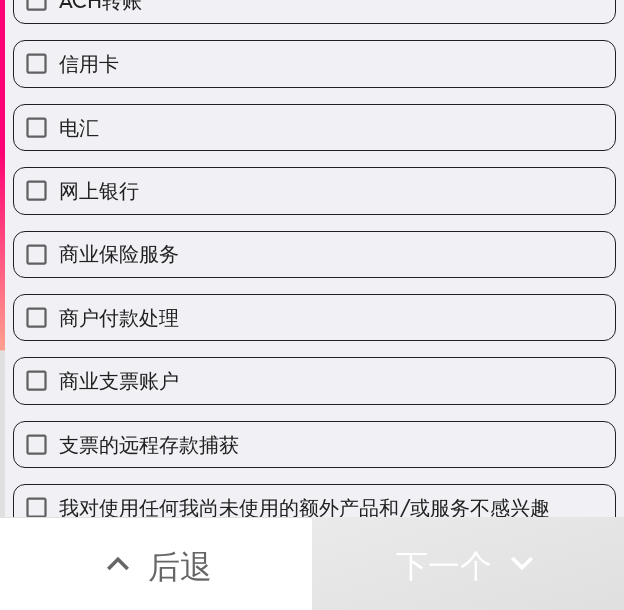 scroll, scrollTop: 636, scrollLeft: 0, axis: vertical 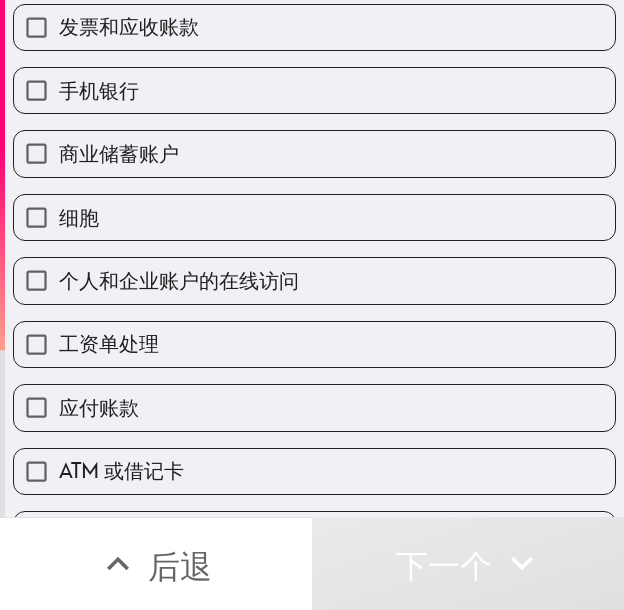 click on "细胞" at bounding box center (314, 217) 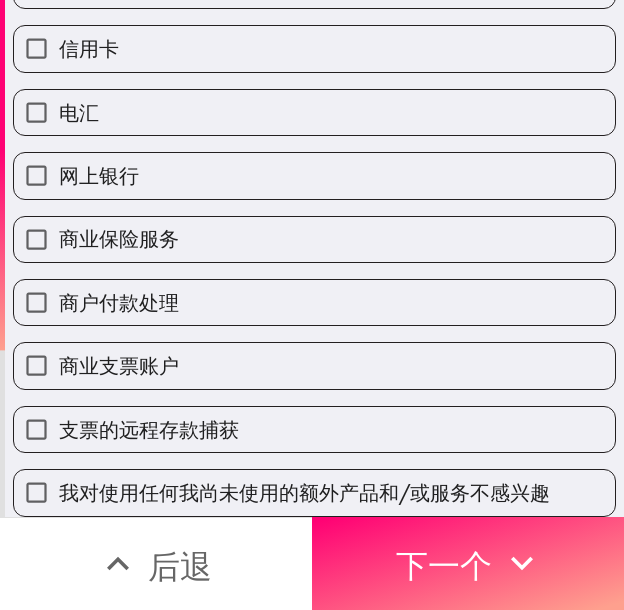 scroll, scrollTop: 700, scrollLeft: 0, axis: vertical 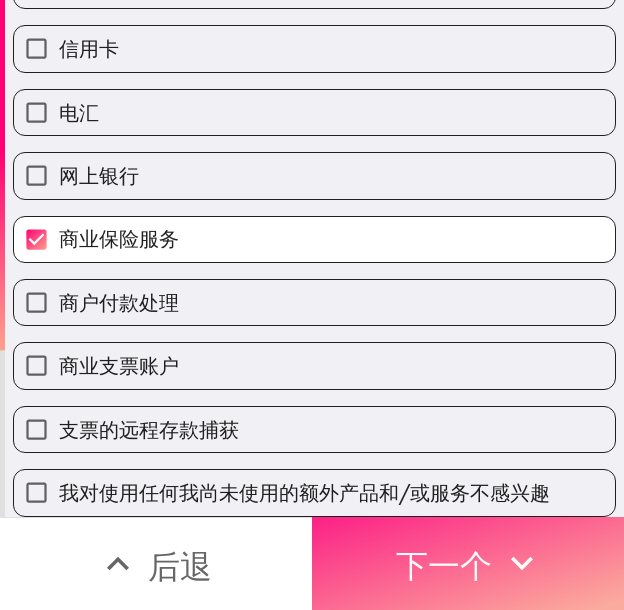 click on "下一个" at bounding box center (444, 566) 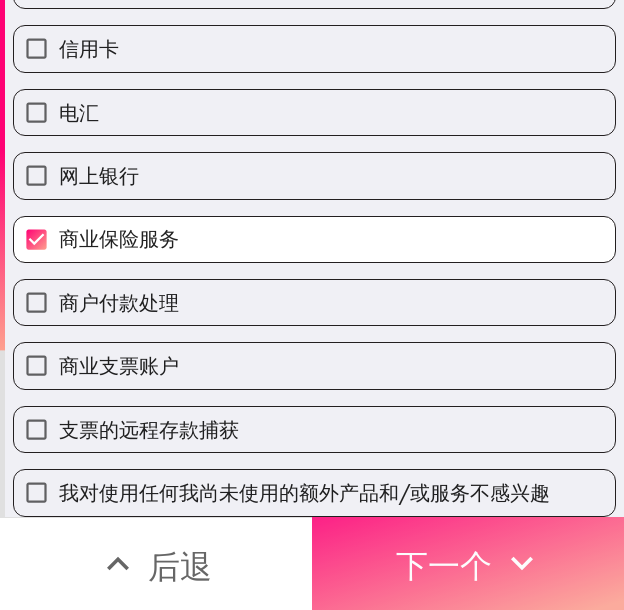 scroll, scrollTop: 0, scrollLeft: 0, axis: both 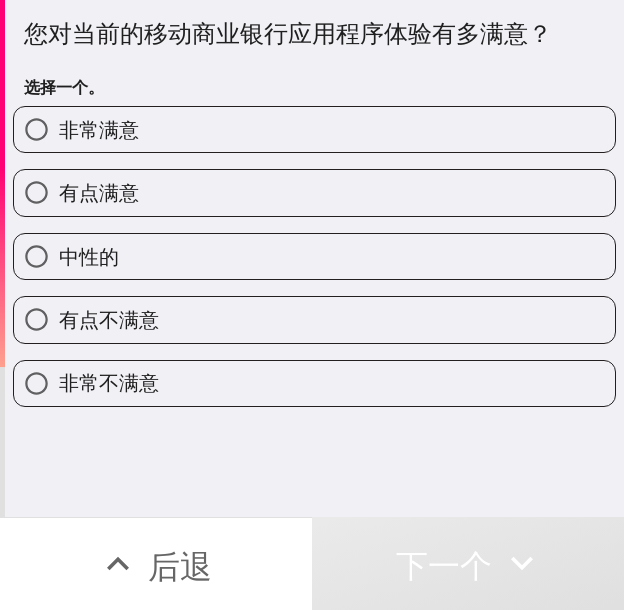 drag, startPoint x: 385, startPoint y: 130, endPoint x: 412, endPoint y: 136, distance: 27.658634 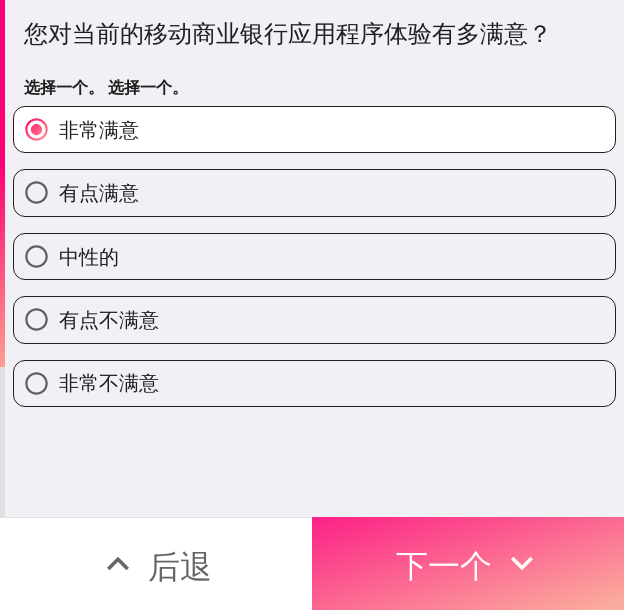 click on "下一个" at bounding box center (468, 563) 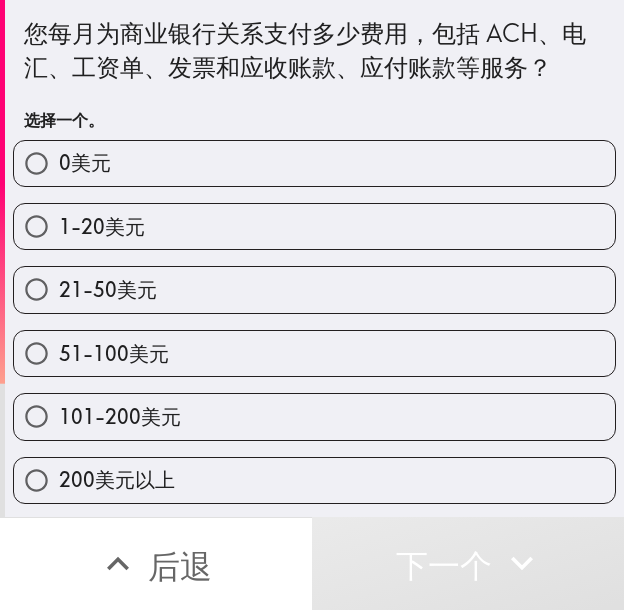 drag, startPoint x: 325, startPoint y: 410, endPoint x: 472, endPoint y: 452, distance: 152.88231 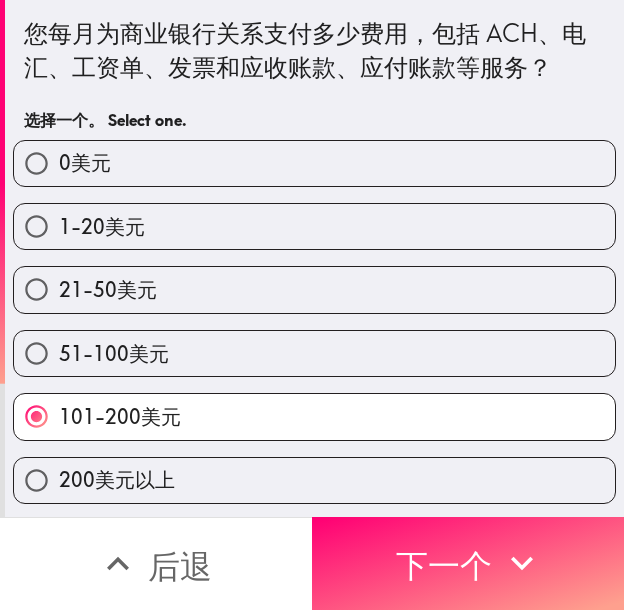 click on "200美元以上" at bounding box center (314, 480) 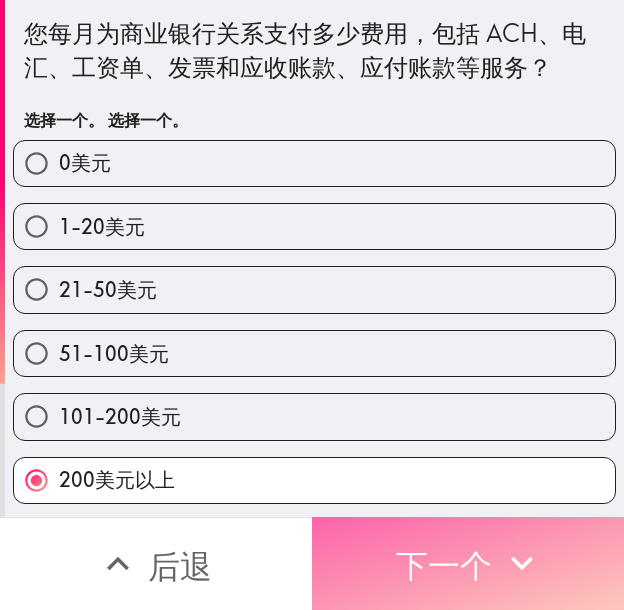 click on "下一个" at bounding box center (444, 566) 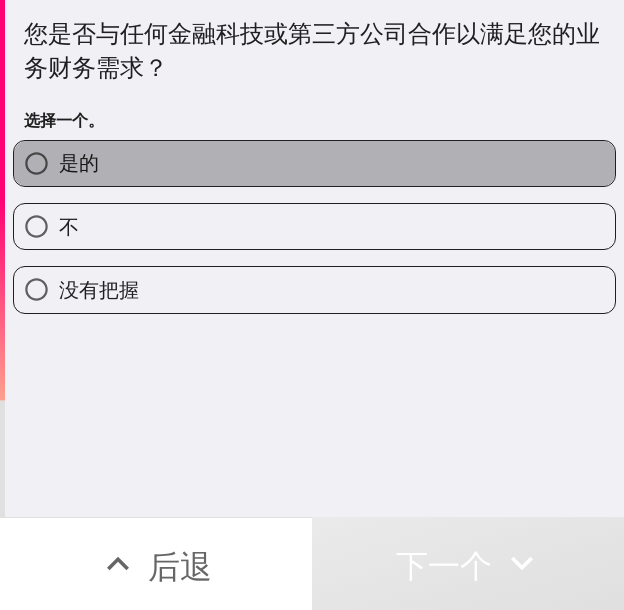 click on "是的" at bounding box center (314, 163) 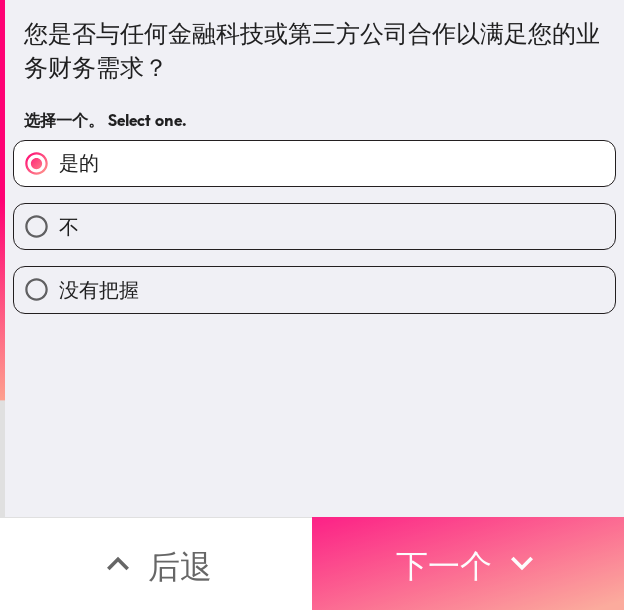 click on "下一个" at bounding box center (444, 566) 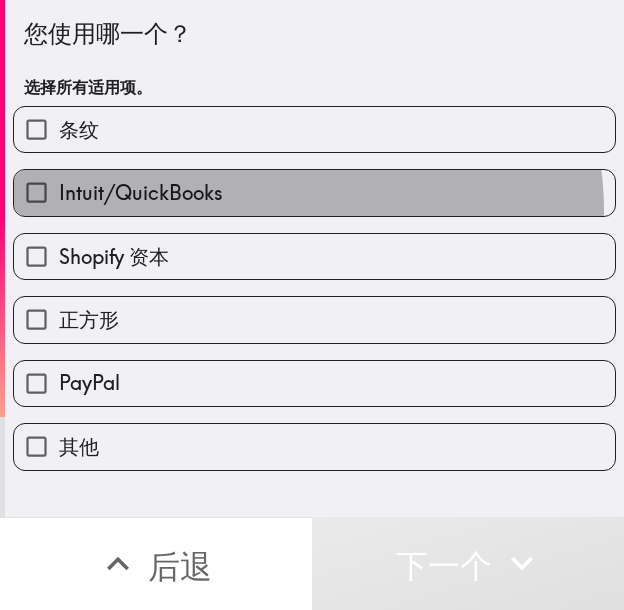 click on "Intuit/QuickBooks" at bounding box center [314, 192] 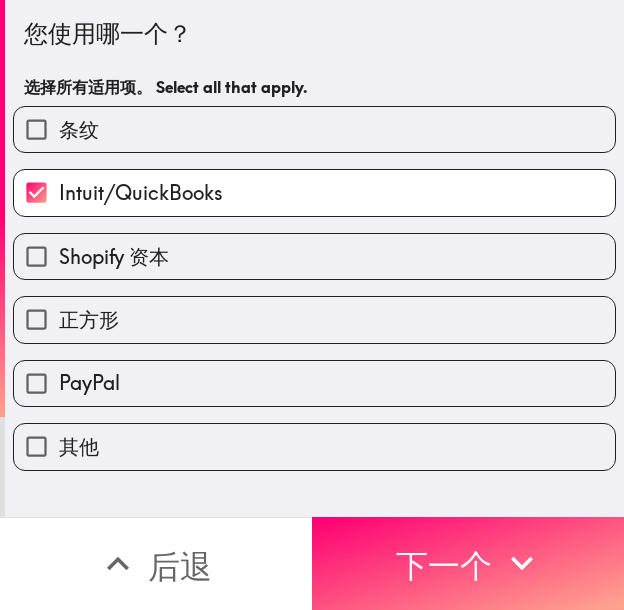 click on "条纹" at bounding box center [314, 129] 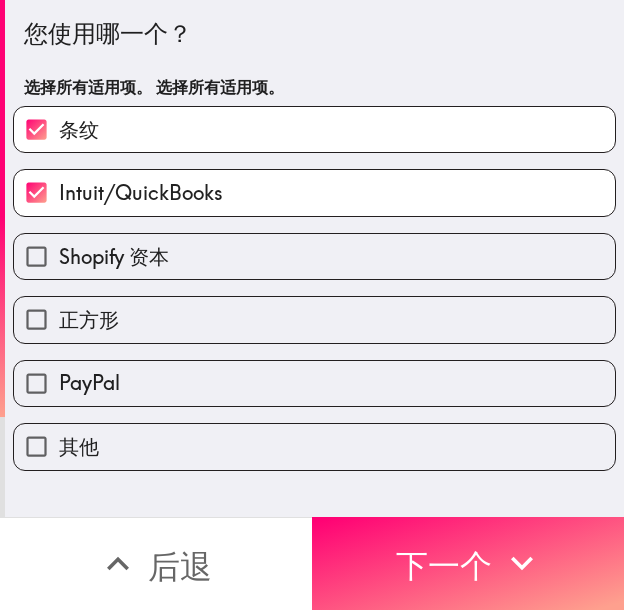 click on "PayPal" at bounding box center [314, 383] 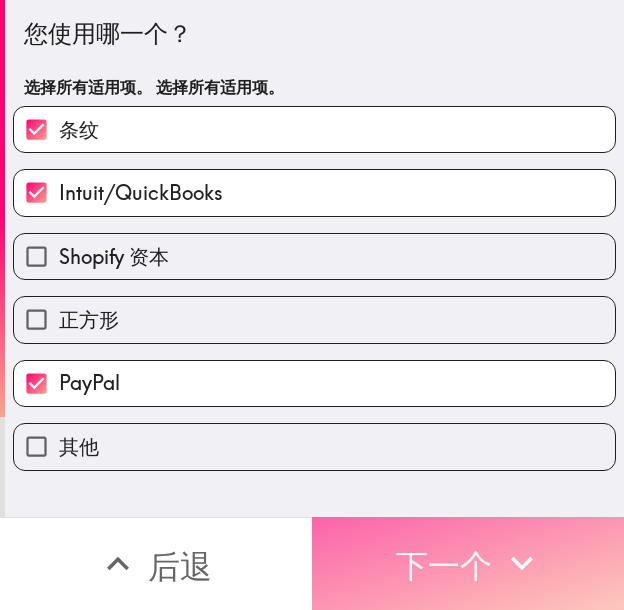 click on "下一个" at bounding box center [468, 563] 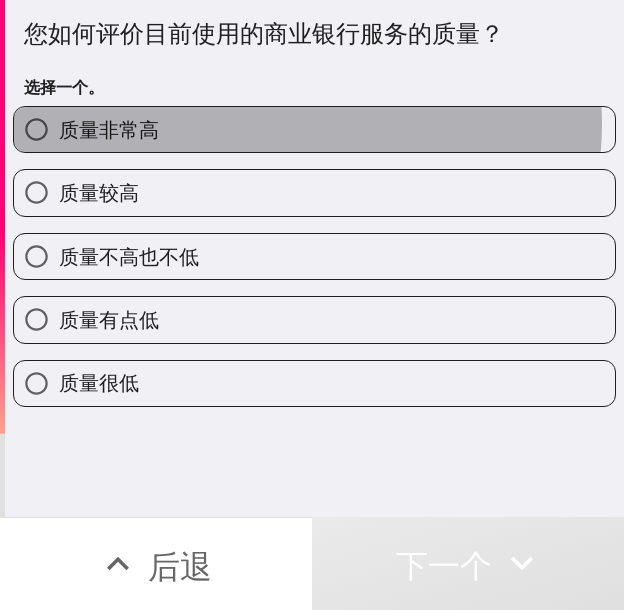click on "质量非常高" at bounding box center [314, 129] 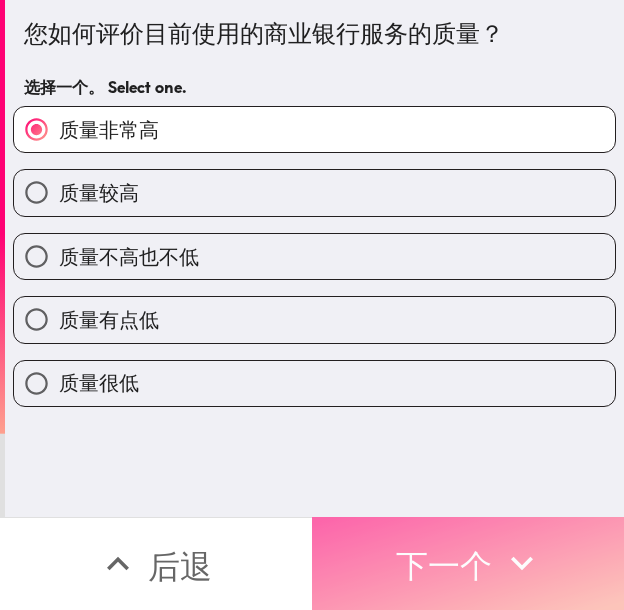 click on "下一个" at bounding box center (444, 566) 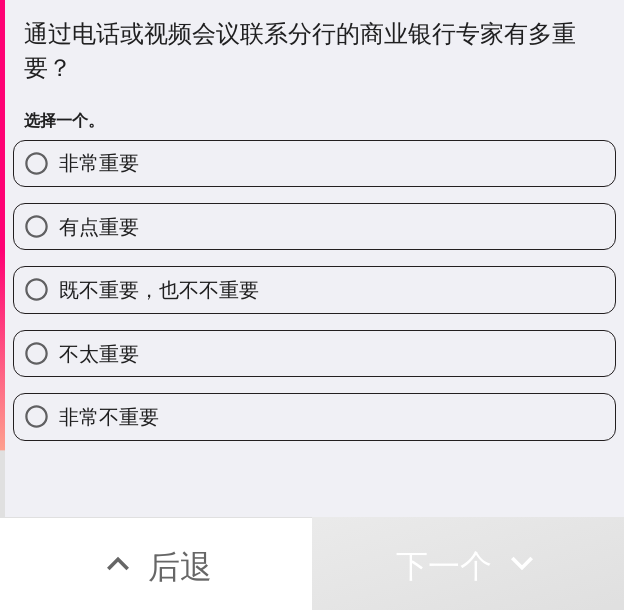 click on "非常重要" at bounding box center [314, 163] 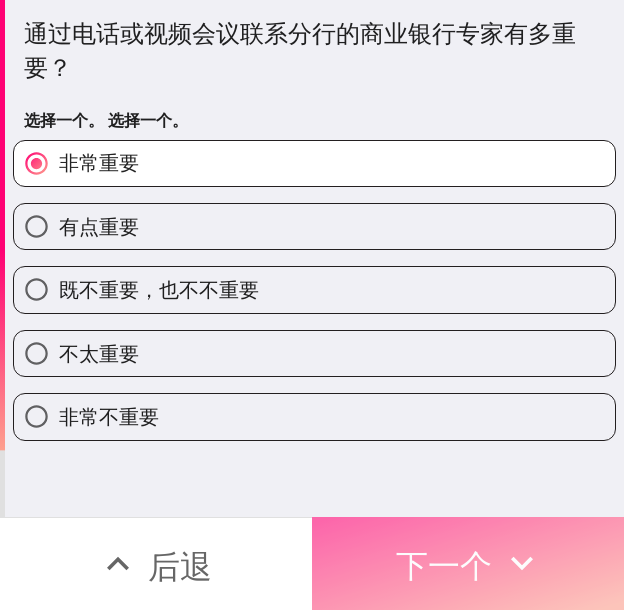 click on "下一个" at bounding box center [444, 566] 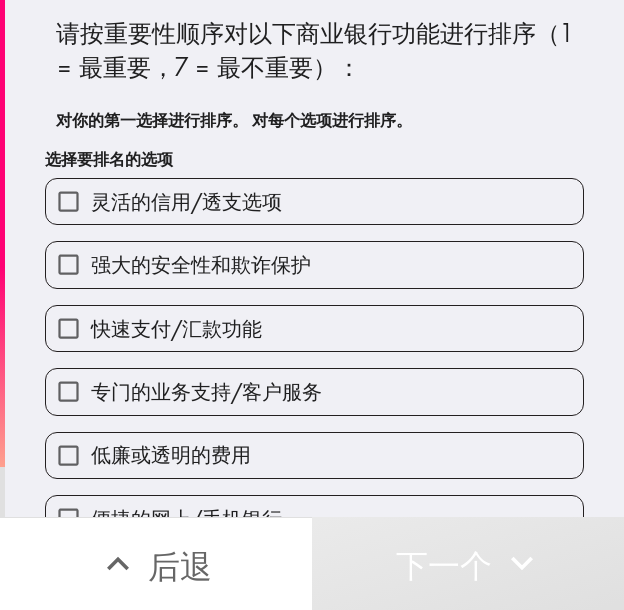 click on "灵活的信用/透支选项" at bounding box center [314, 201] 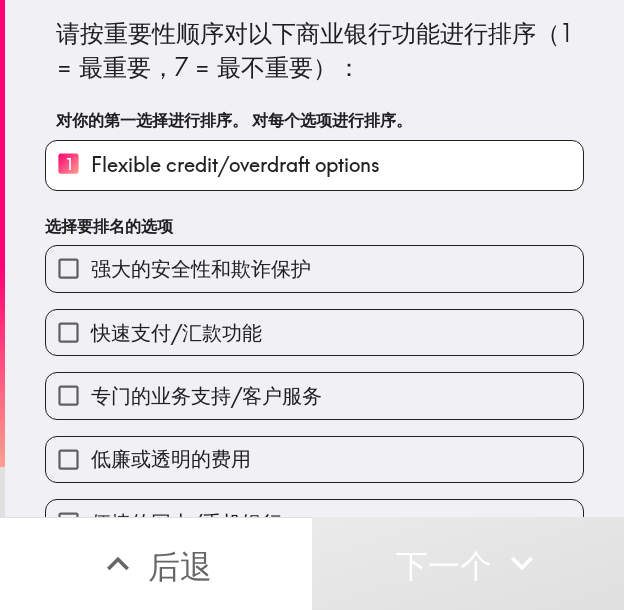 drag, startPoint x: 319, startPoint y: 322, endPoint x: 316, endPoint y: 352, distance: 30.149628 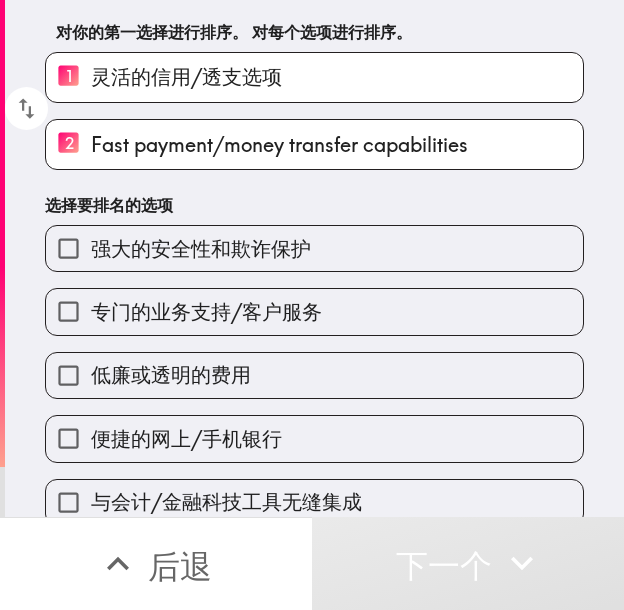 scroll, scrollTop: 112, scrollLeft: 0, axis: vertical 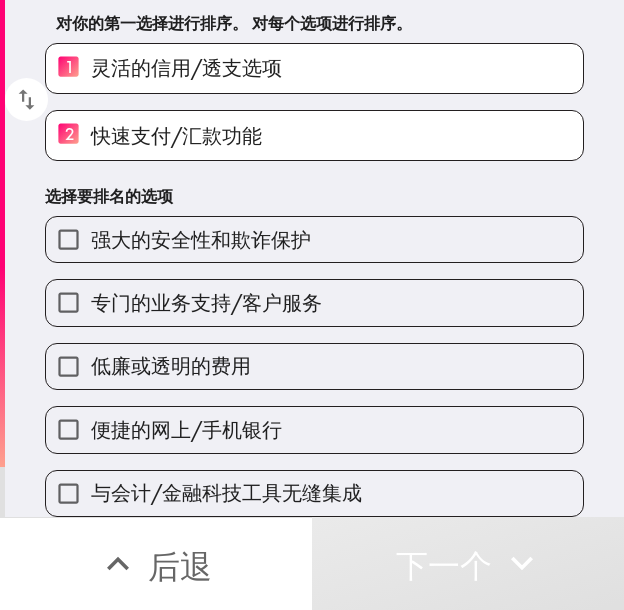 click on "便捷的网上/手机银行" at bounding box center (314, 429) 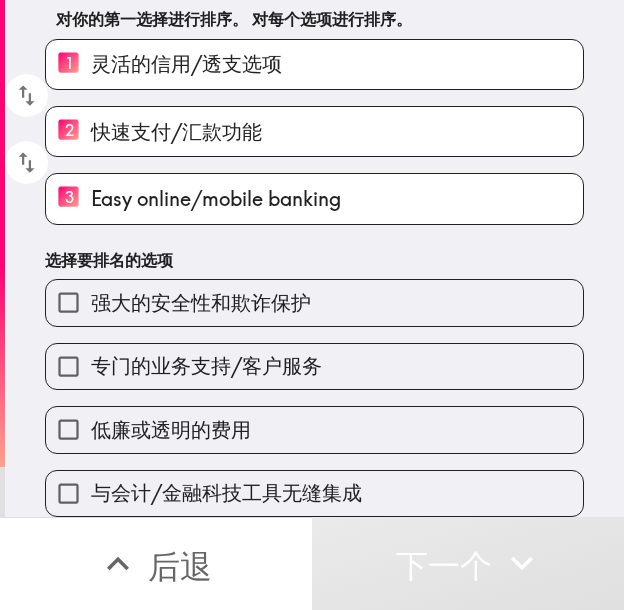 click on "强大的安全性和欺诈保护" at bounding box center [314, 302] 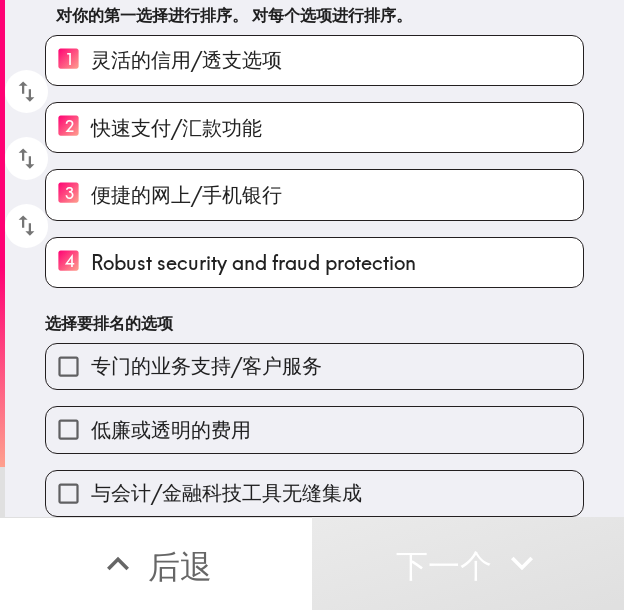 click on "低廉或透明的费用" at bounding box center [314, 429] 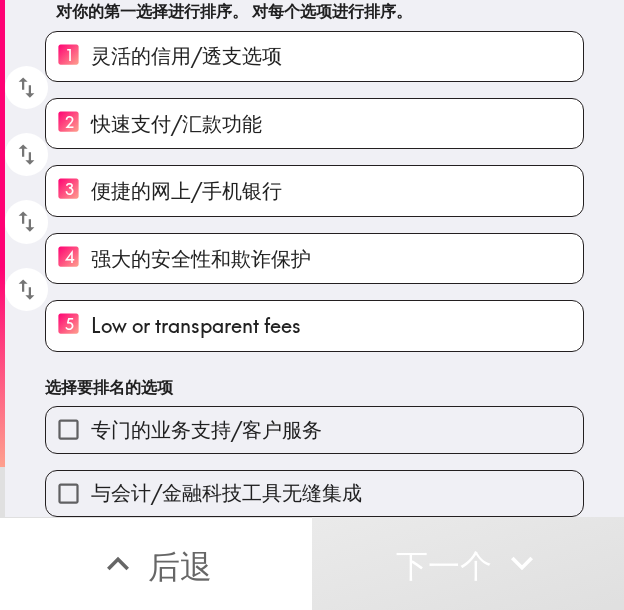 scroll, scrollTop: 124, scrollLeft: 0, axis: vertical 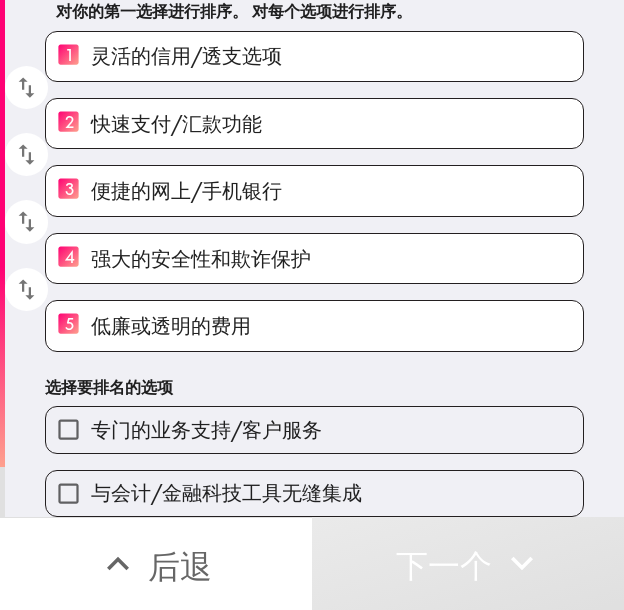 click on "与会计/金融科技工具无缝集成" at bounding box center [226, 492] 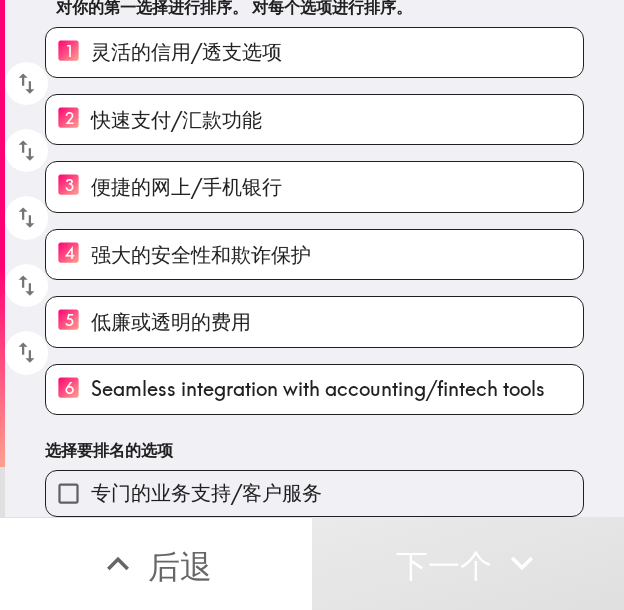 click on "专门的业务支持/客户服务" at bounding box center (314, 493) 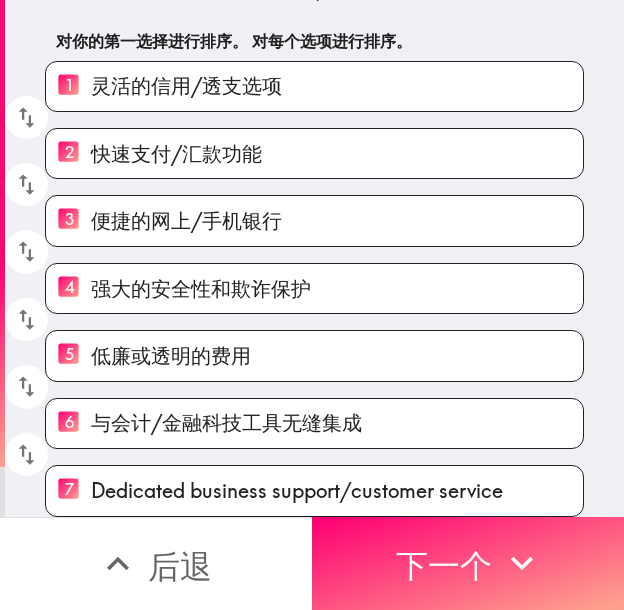scroll, scrollTop: 94, scrollLeft: 0, axis: vertical 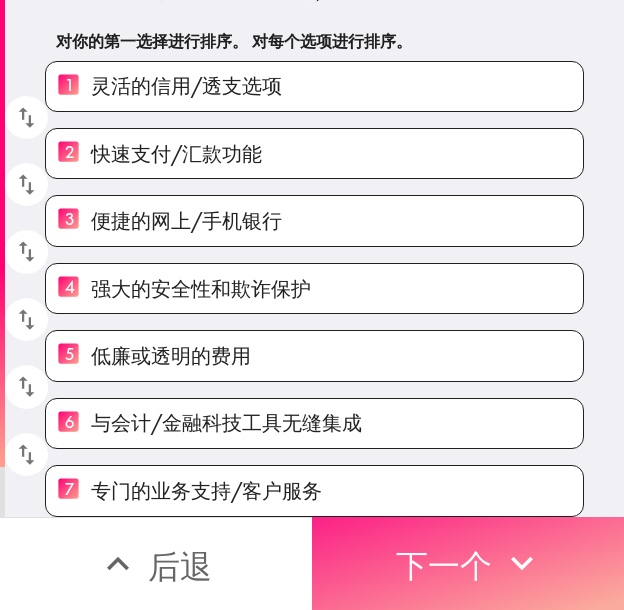click on "下一个" at bounding box center [444, 566] 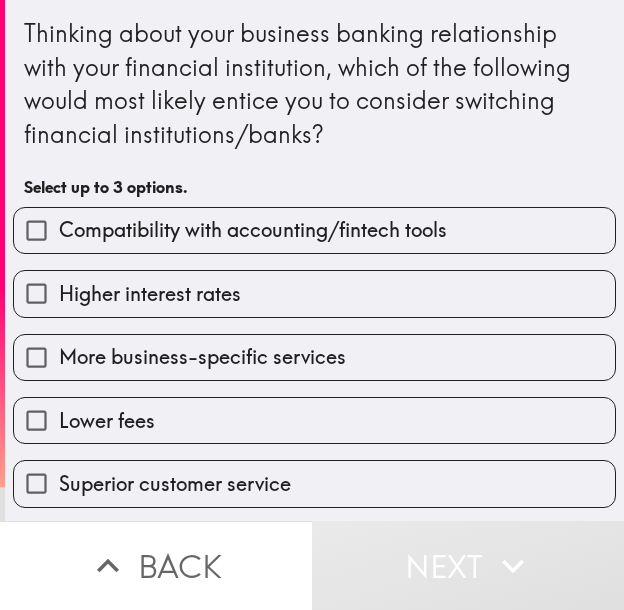 click on "More business-specific services" at bounding box center [314, 357] 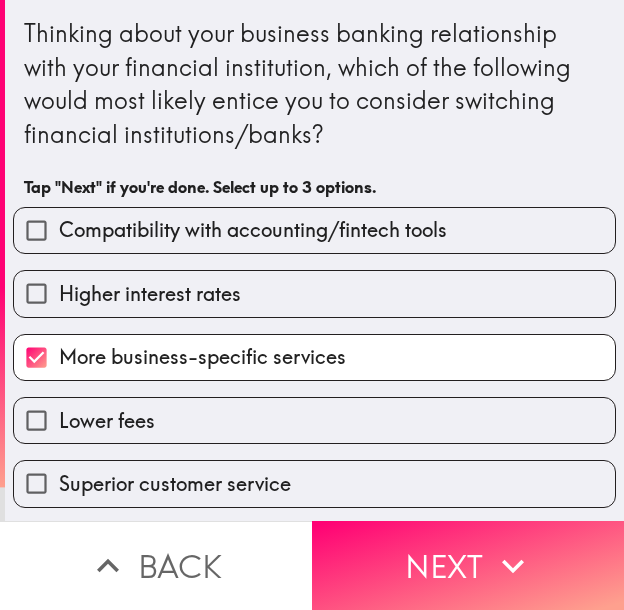 click on "Compatibility with accounting/fintech tools" at bounding box center (253, 230) 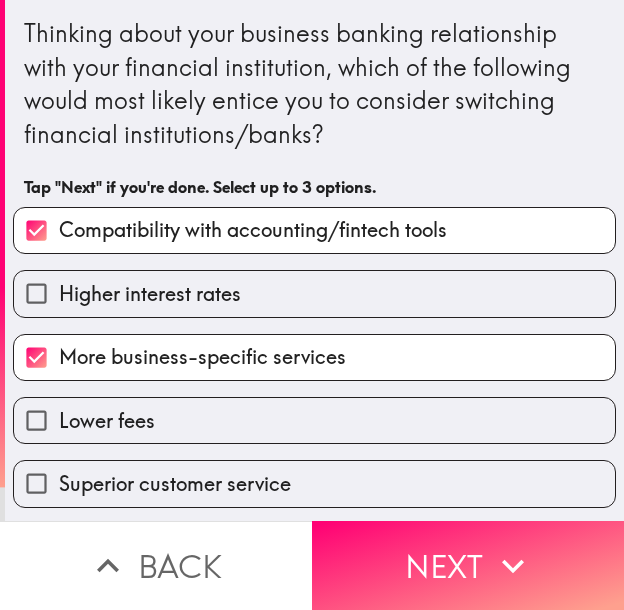 click on "Higher interest rates" at bounding box center (314, 293) 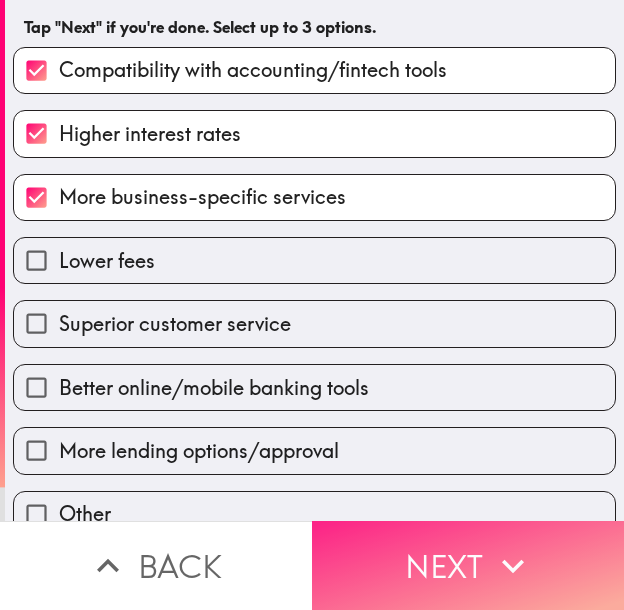 scroll, scrollTop: 192, scrollLeft: 0, axis: vertical 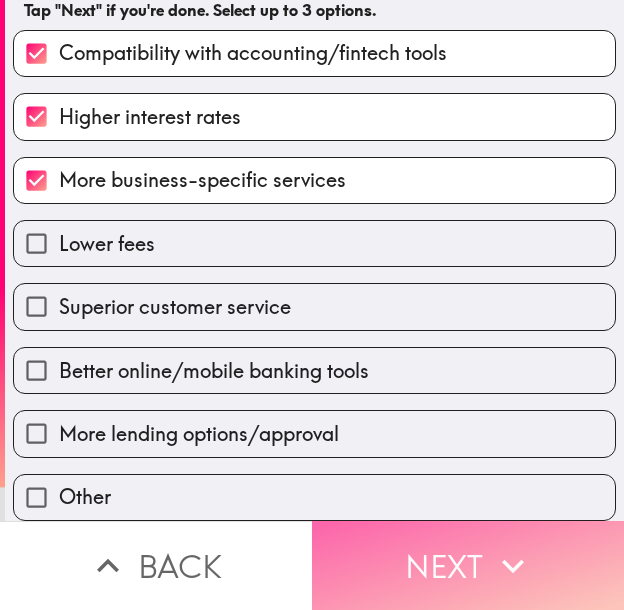 click on "Next" at bounding box center (468, 565) 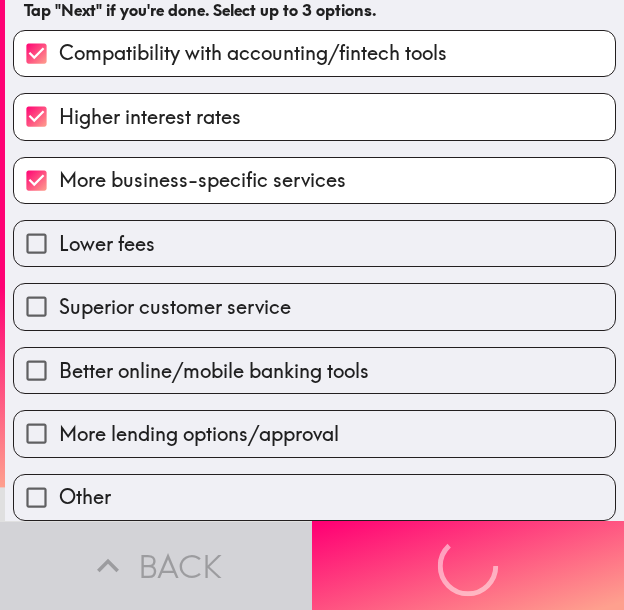 scroll, scrollTop: 0, scrollLeft: 0, axis: both 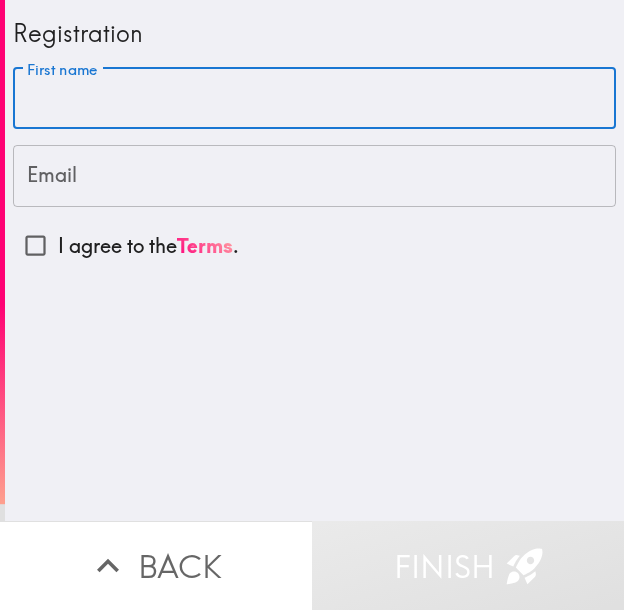 click on "First name" at bounding box center (314, 99) 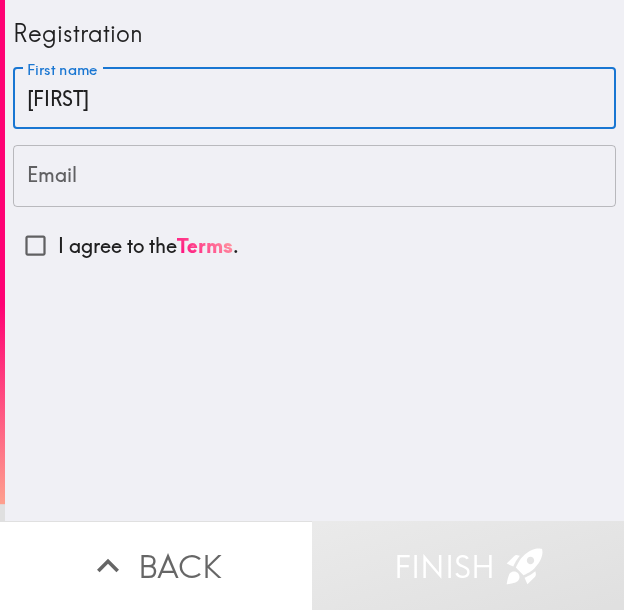 type on "[FIRST]" 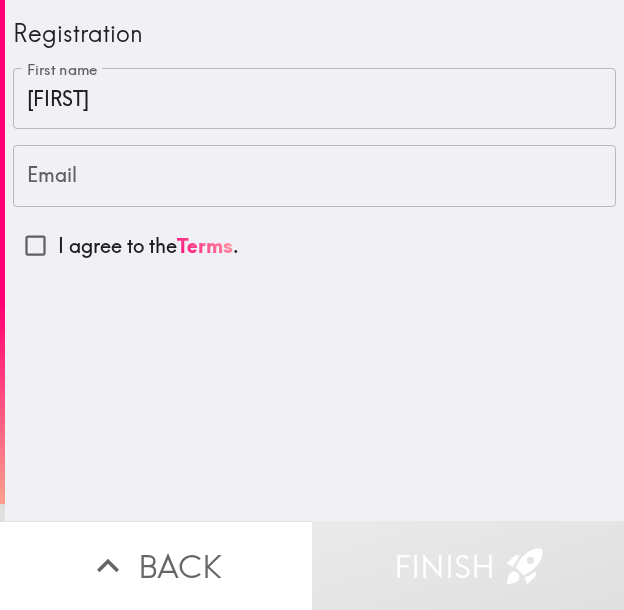drag, startPoint x: 218, startPoint y: 196, endPoint x: 213, endPoint y: 206, distance: 11.18034 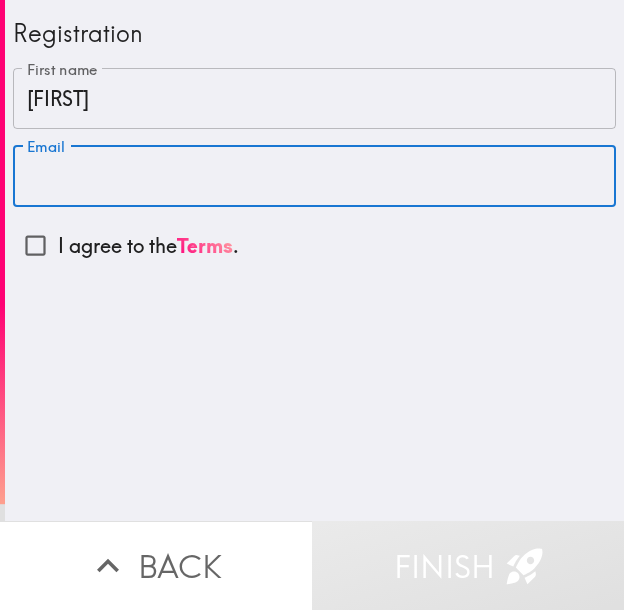paste on "[EMAIL]" 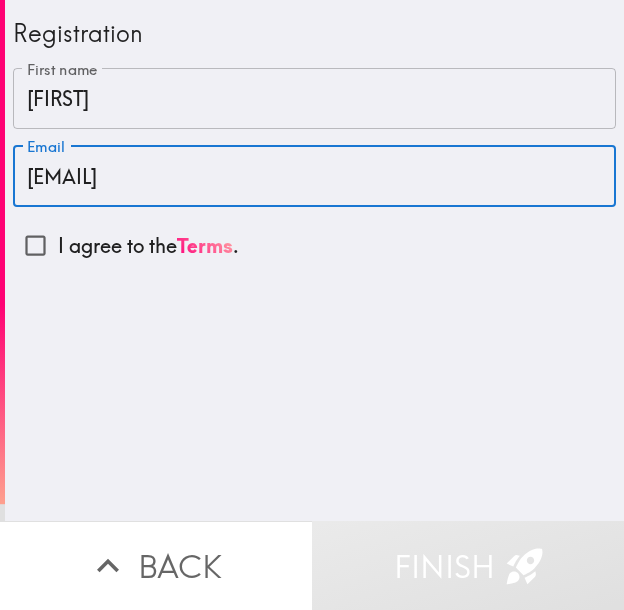 type on "[EMAIL]" 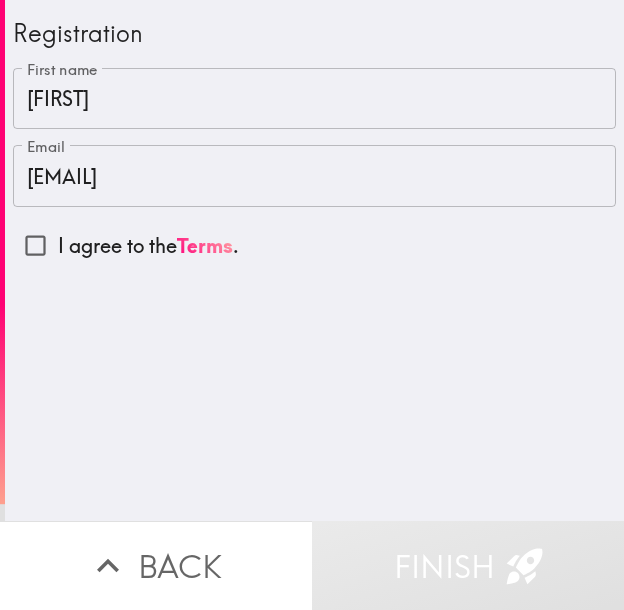 click on "I agree to the  Terms ." at bounding box center (148, 246) 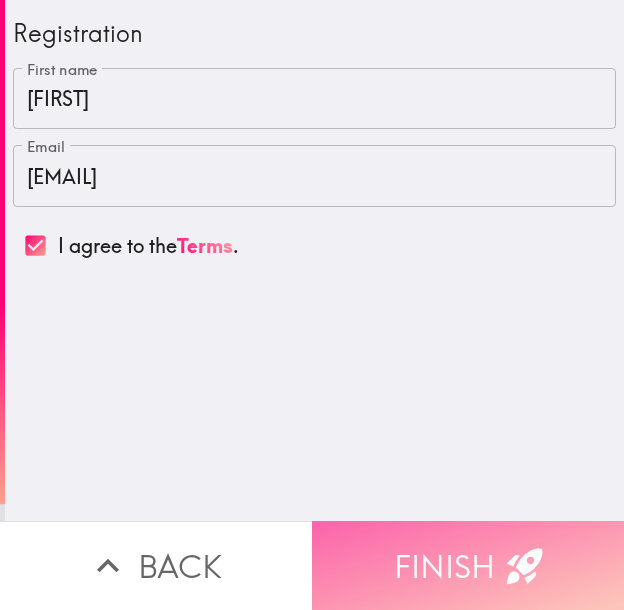 click on "Finish" at bounding box center [468, 565] 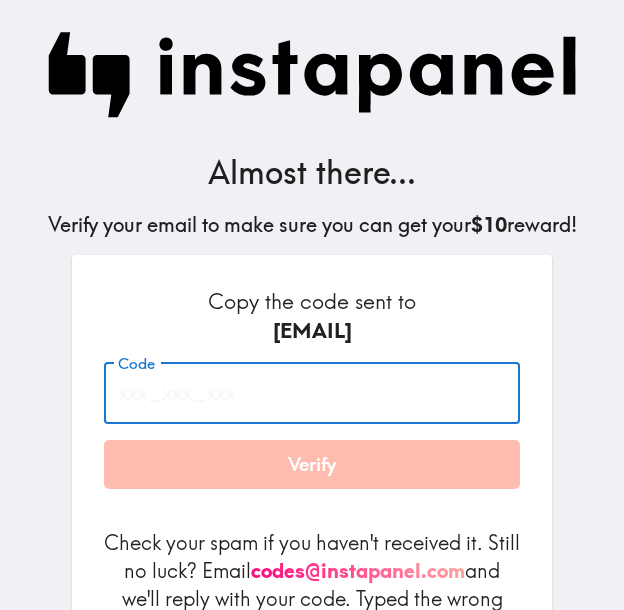 drag, startPoint x: 292, startPoint y: 406, endPoint x: 291, endPoint y: 416, distance: 10.049875 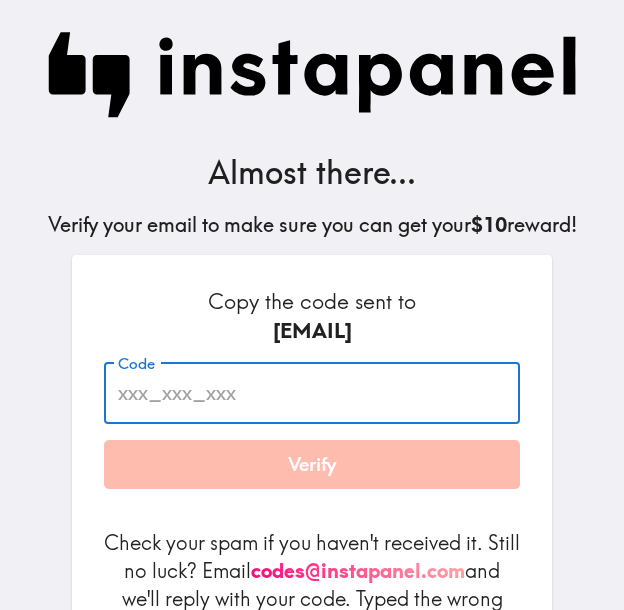 click on "Code" at bounding box center [312, 393] 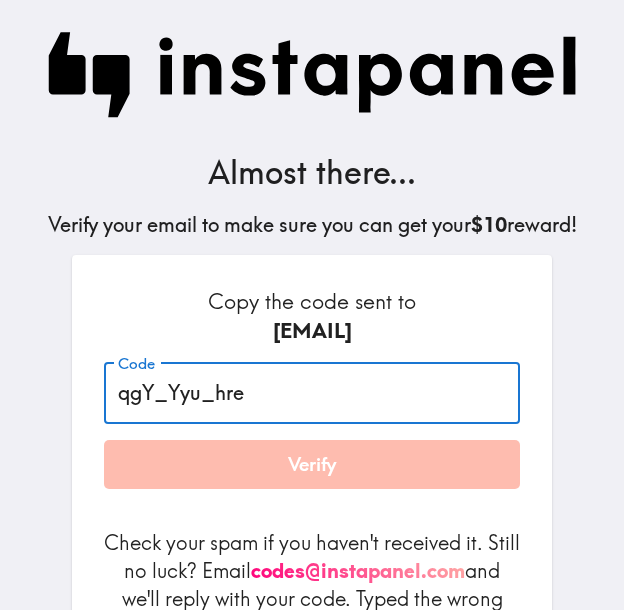 type on "qgY_Yyu_hre" 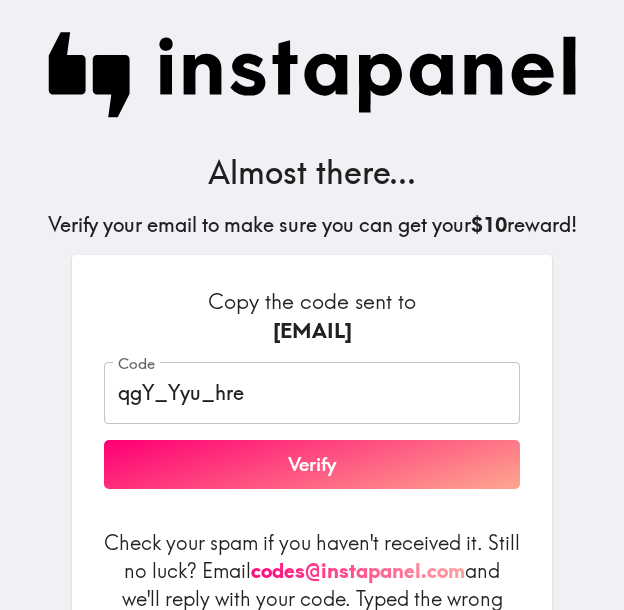 drag, startPoint x: 45, startPoint y: 404, endPoint x: 121, endPoint y: 449, distance: 88.32327 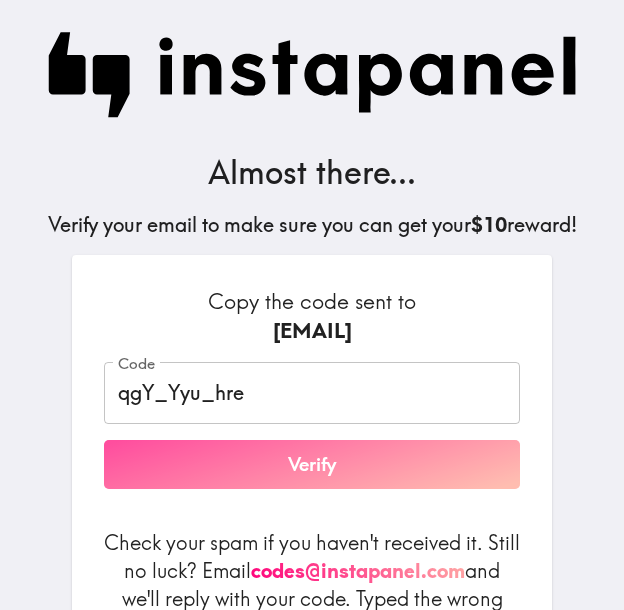 click on "Verify" at bounding box center [312, 465] 